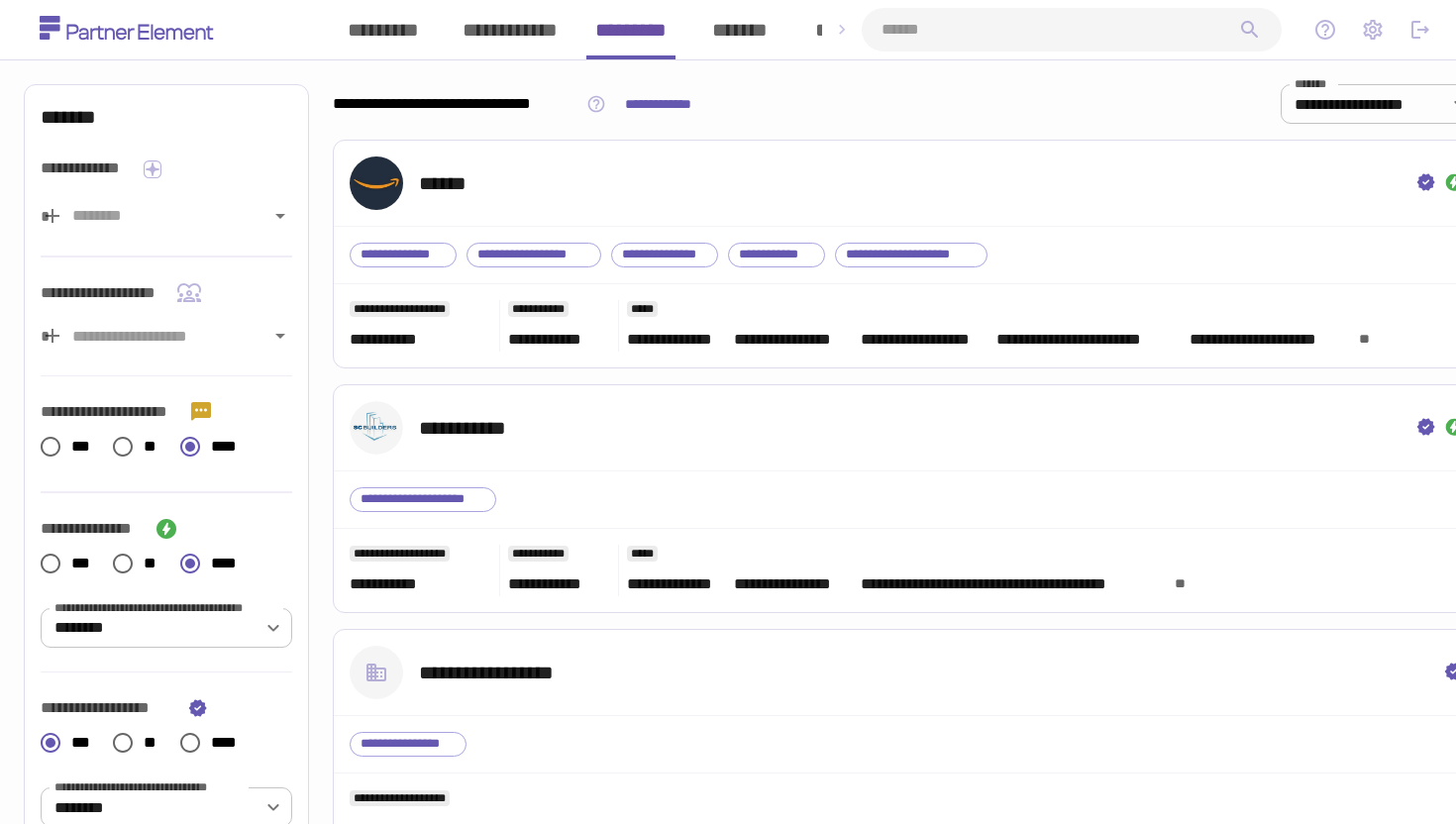 scroll, scrollTop: 0, scrollLeft: 0, axis: both 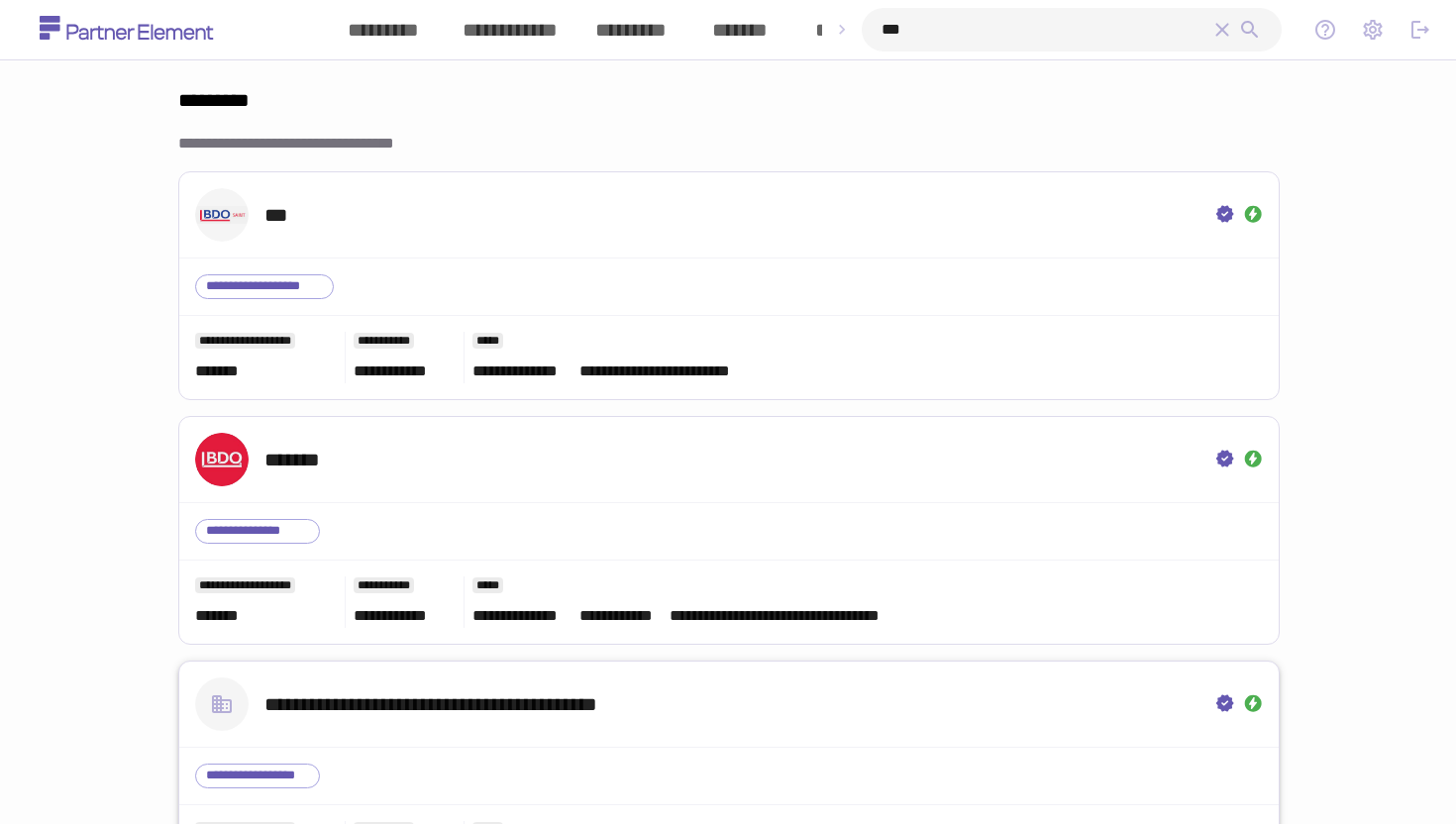 type on "***" 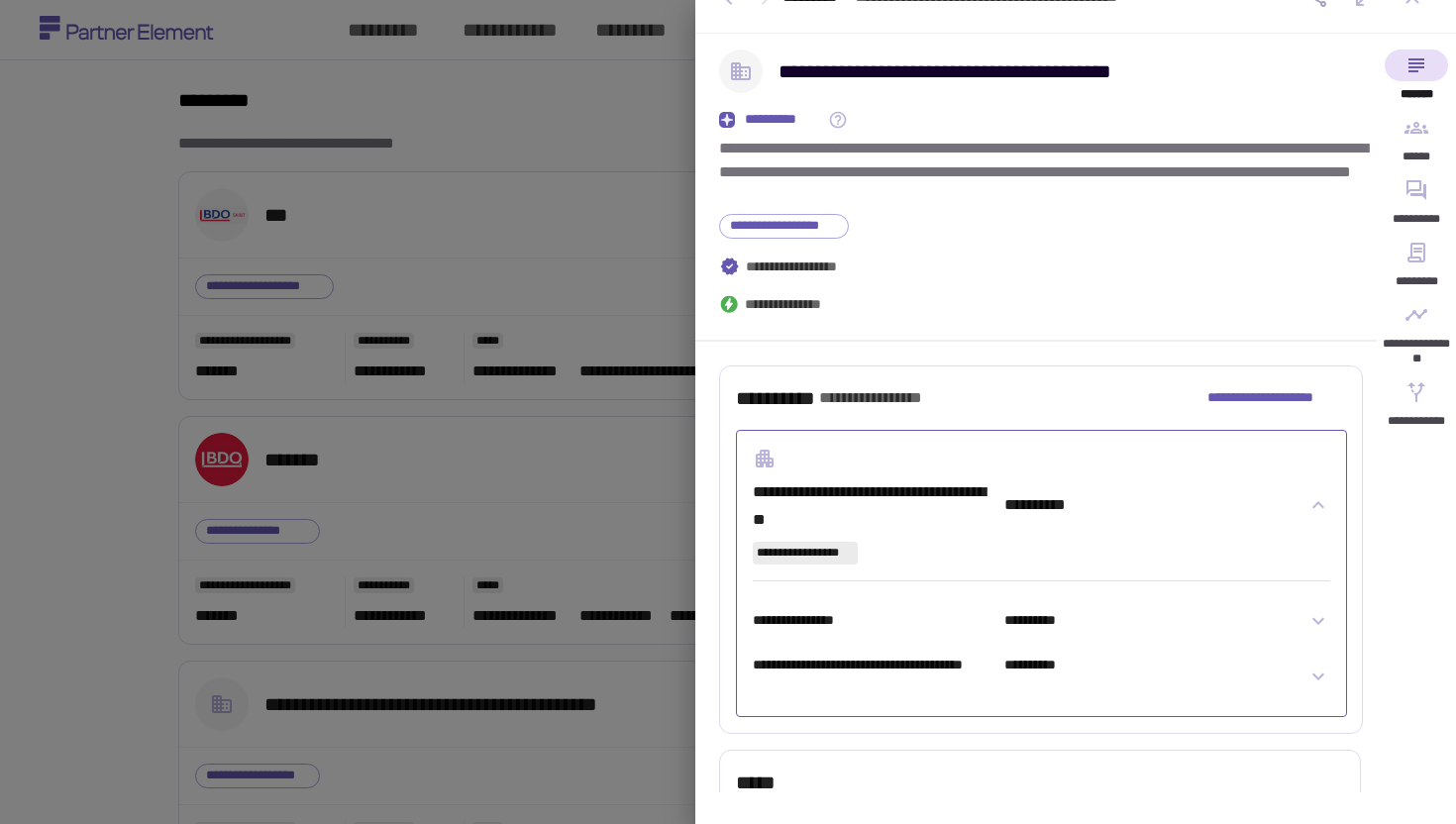 scroll, scrollTop: 34, scrollLeft: 0, axis: vertical 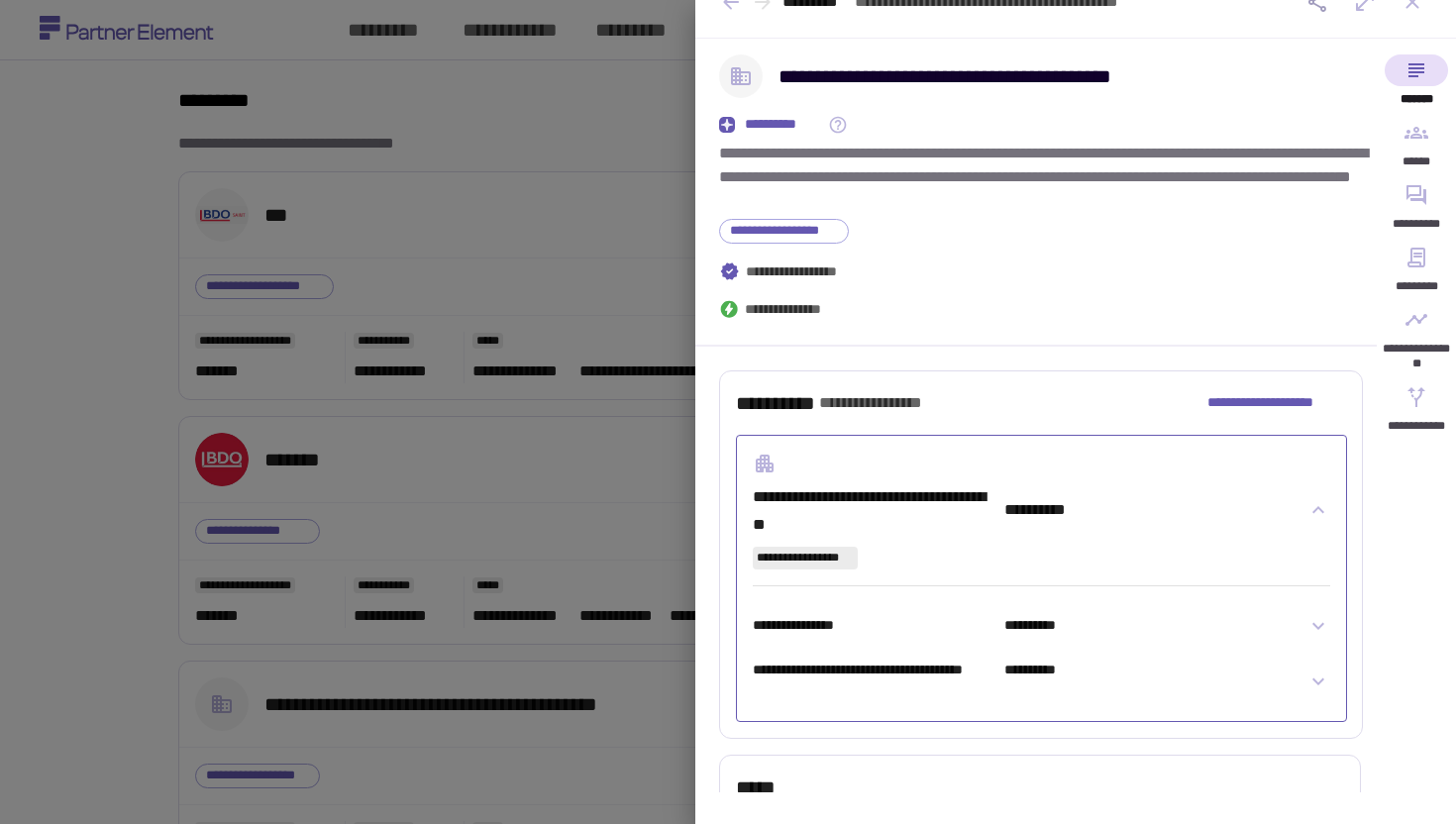 click 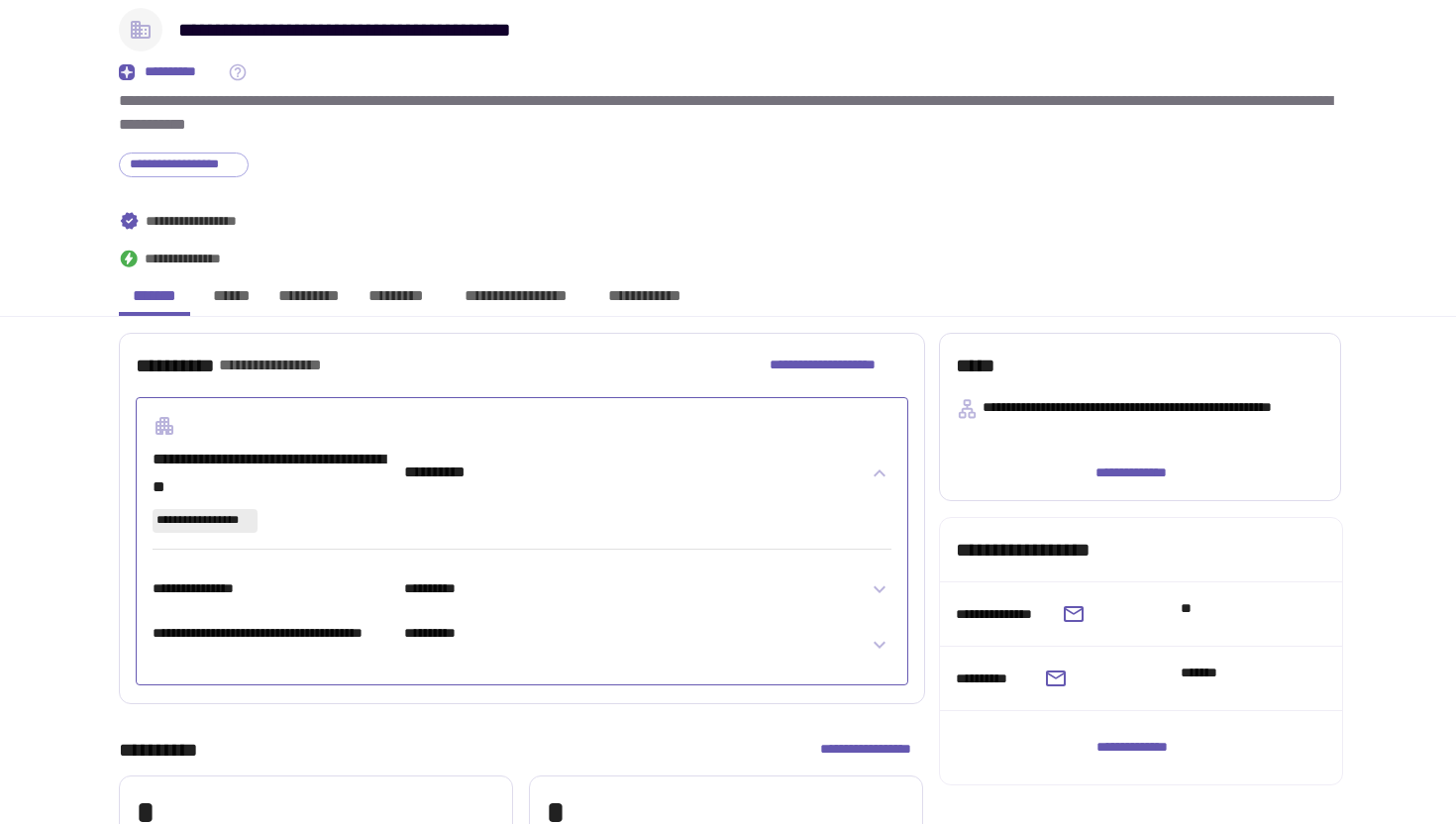 scroll, scrollTop: 256, scrollLeft: 0, axis: vertical 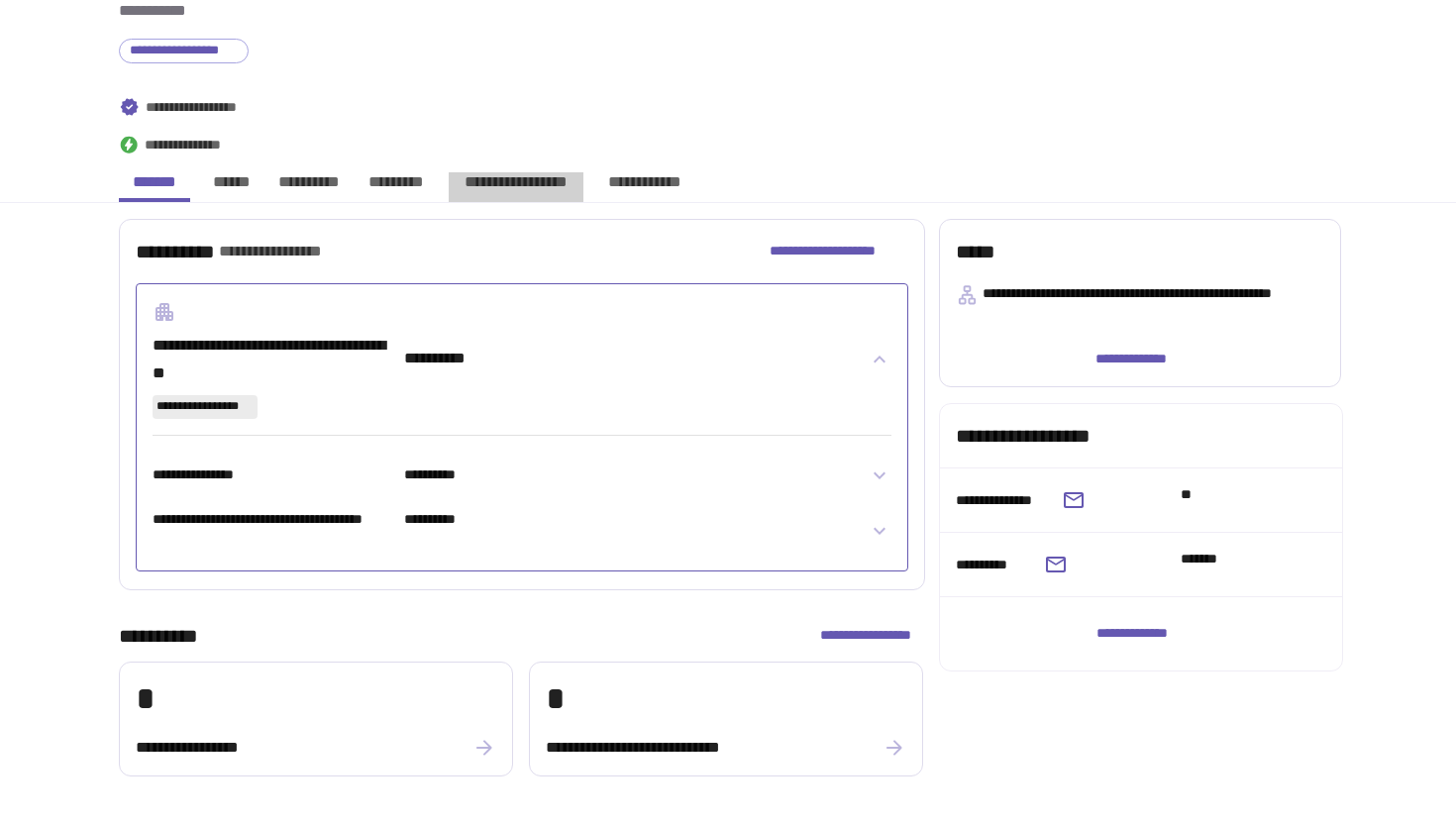 click on "**********" at bounding box center [516, 187] 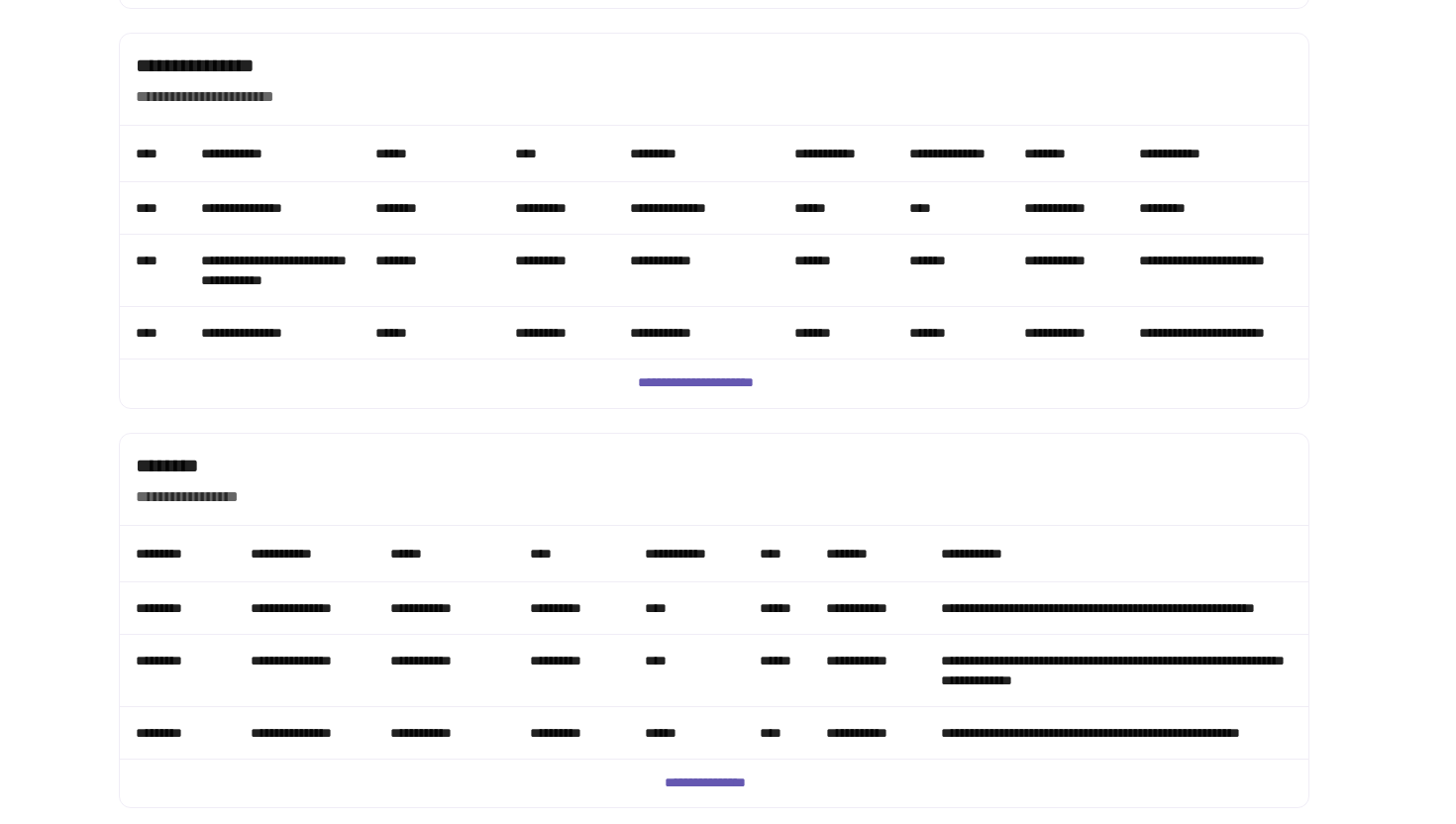 scroll, scrollTop: 1349, scrollLeft: 0, axis: vertical 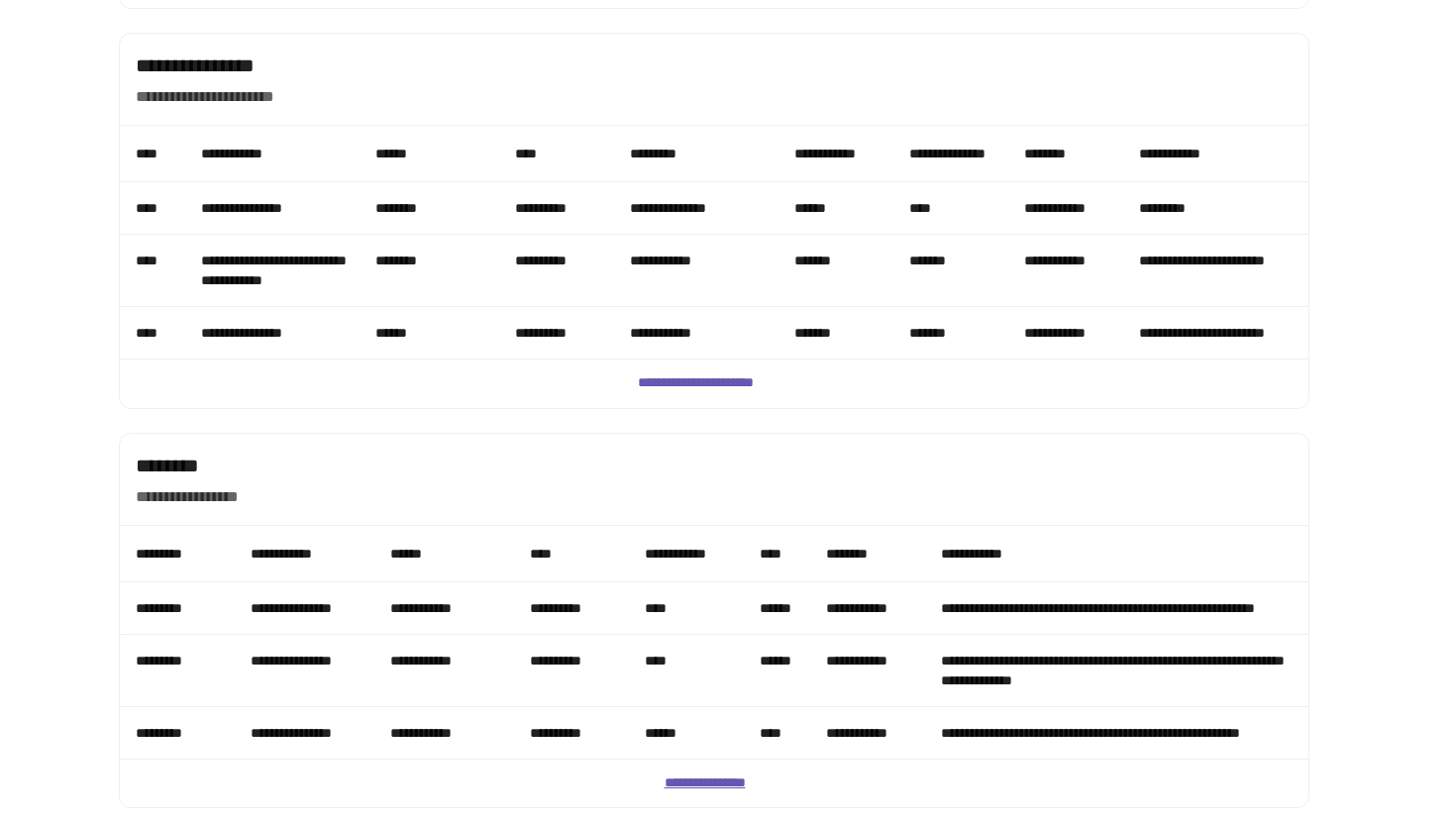 click on "**********" at bounding box center (714, 783) 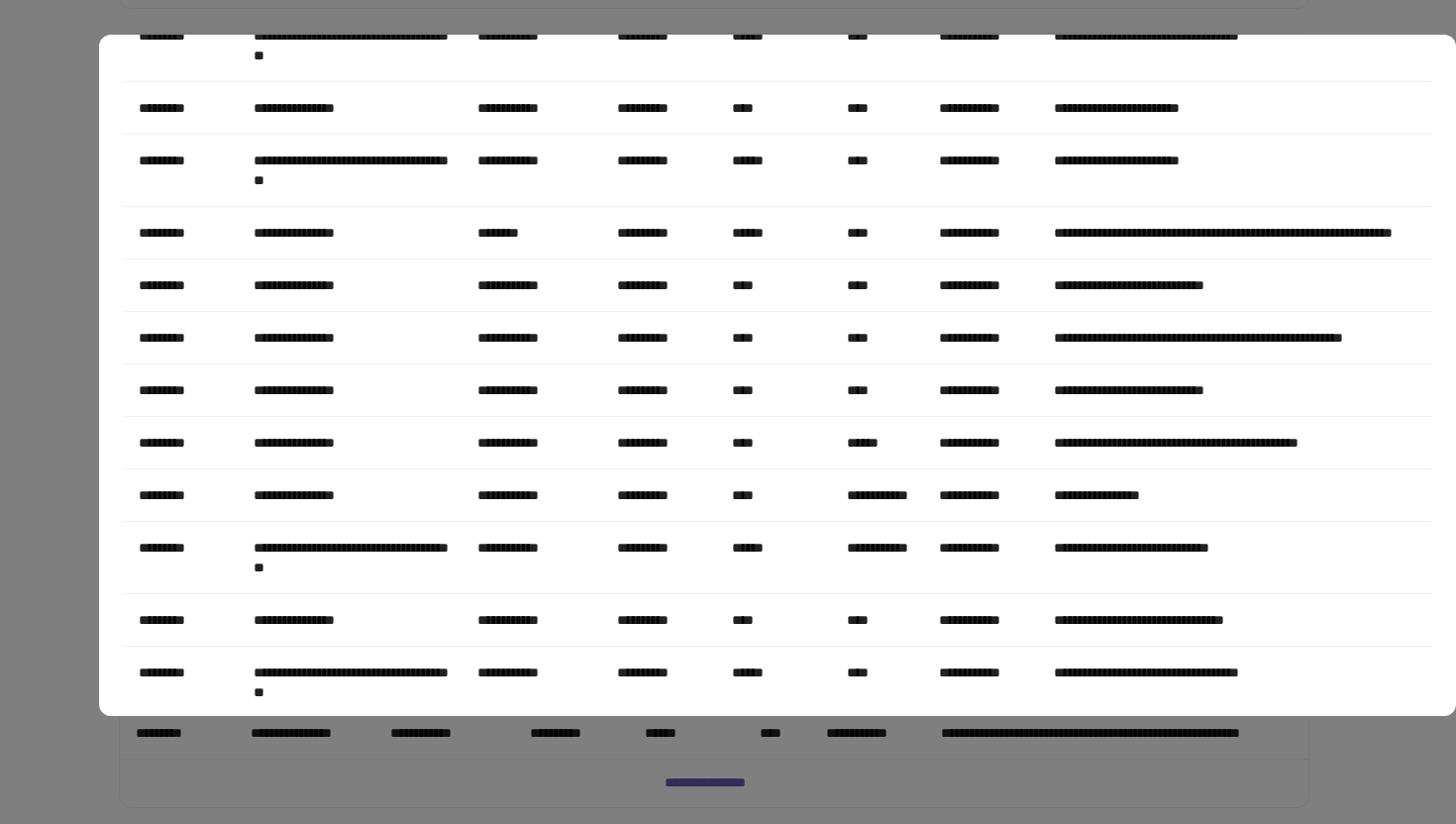 scroll, scrollTop: 3296, scrollLeft: 0, axis: vertical 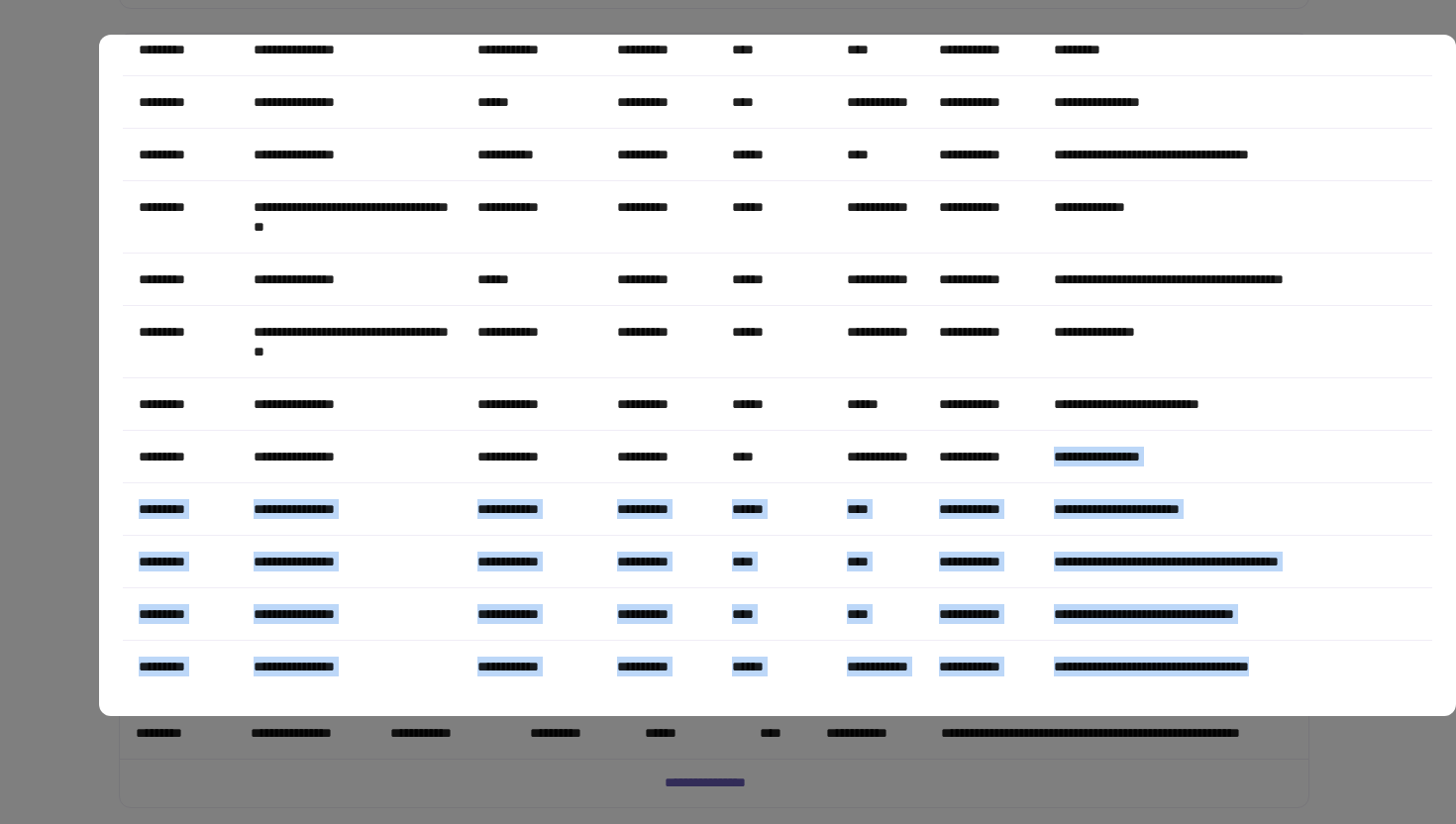 drag, startPoint x: 1326, startPoint y: 670, endPoint x: 1116, endPoint y: 429, distance: 319.65763 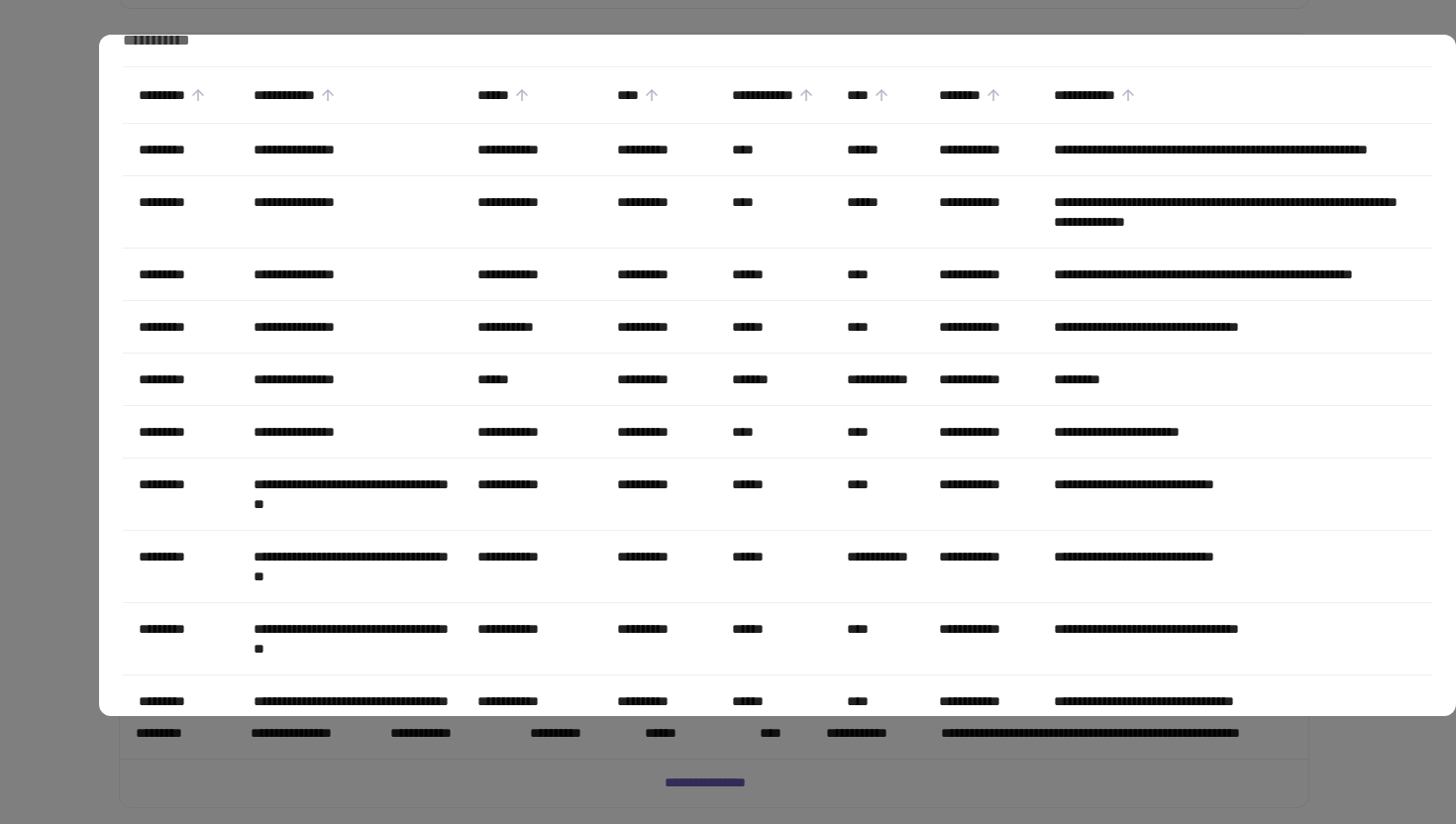 scroll, scrollTop: 0, scrollLeft: 0, axis: both 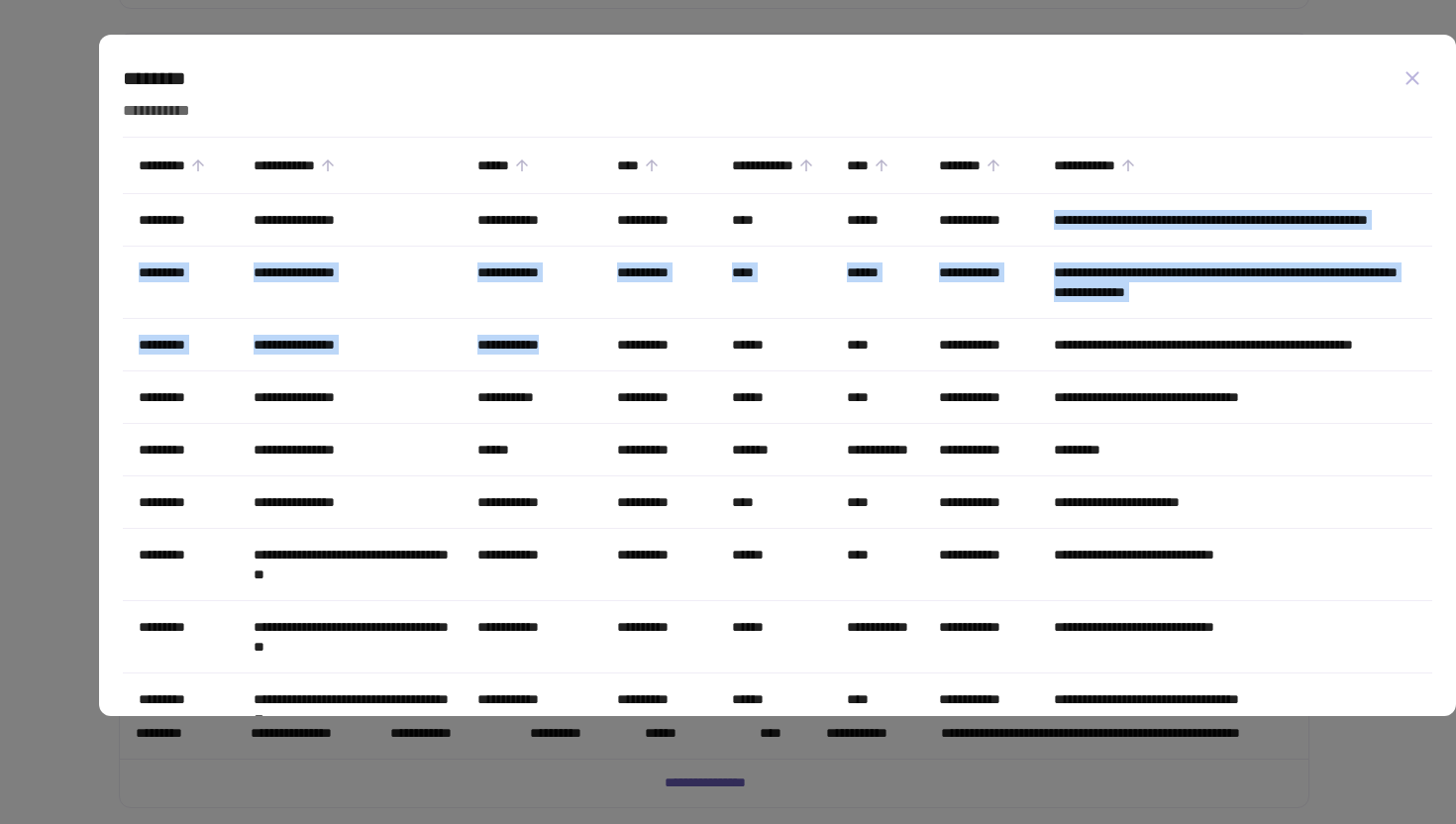 drag, startPoint x: 1391, startPoint y: 214, endPoint x: 549, endPoint y: 367, distance: 855.7879 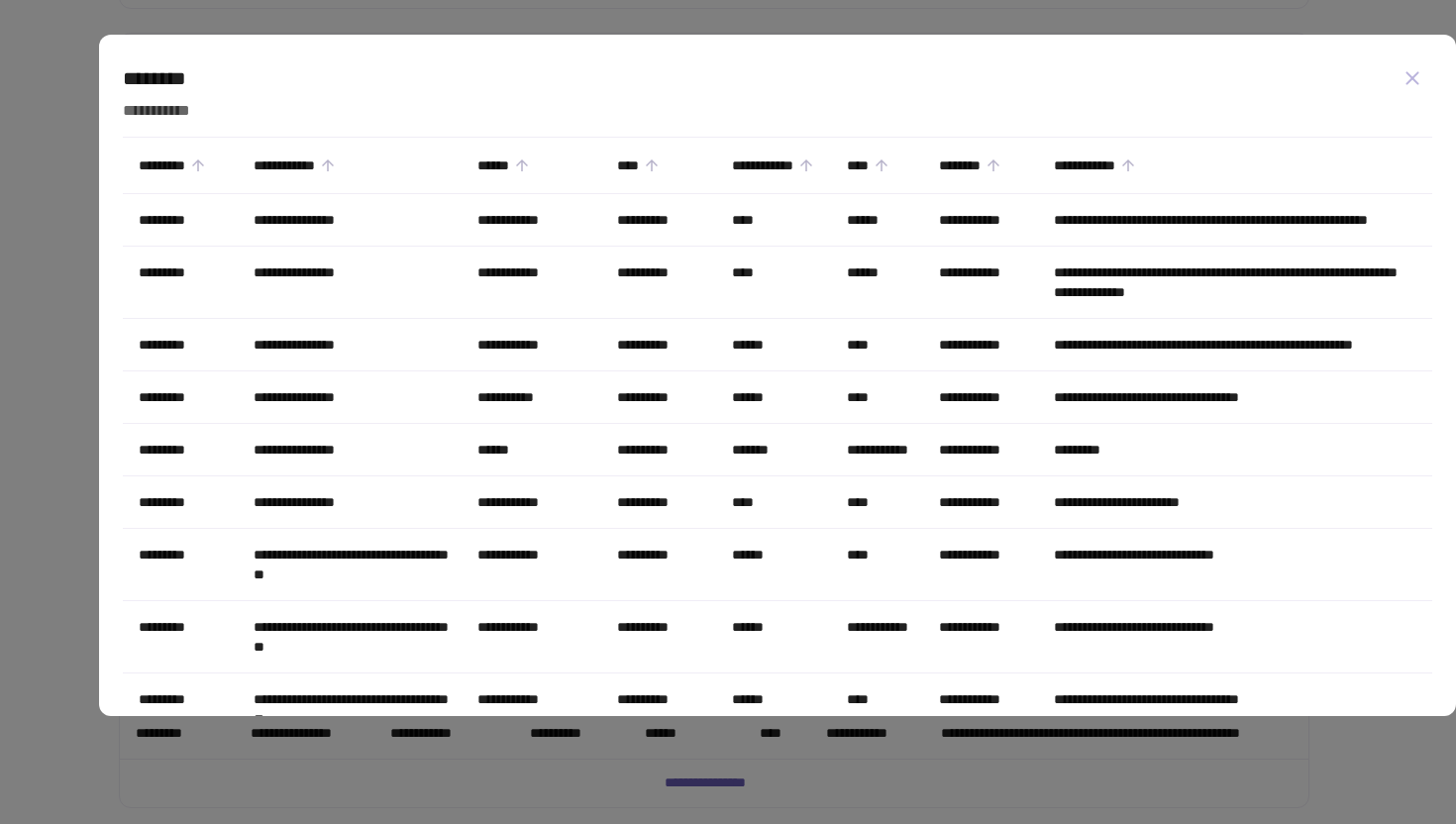 click on "**********" at bounding box center [350, 220] 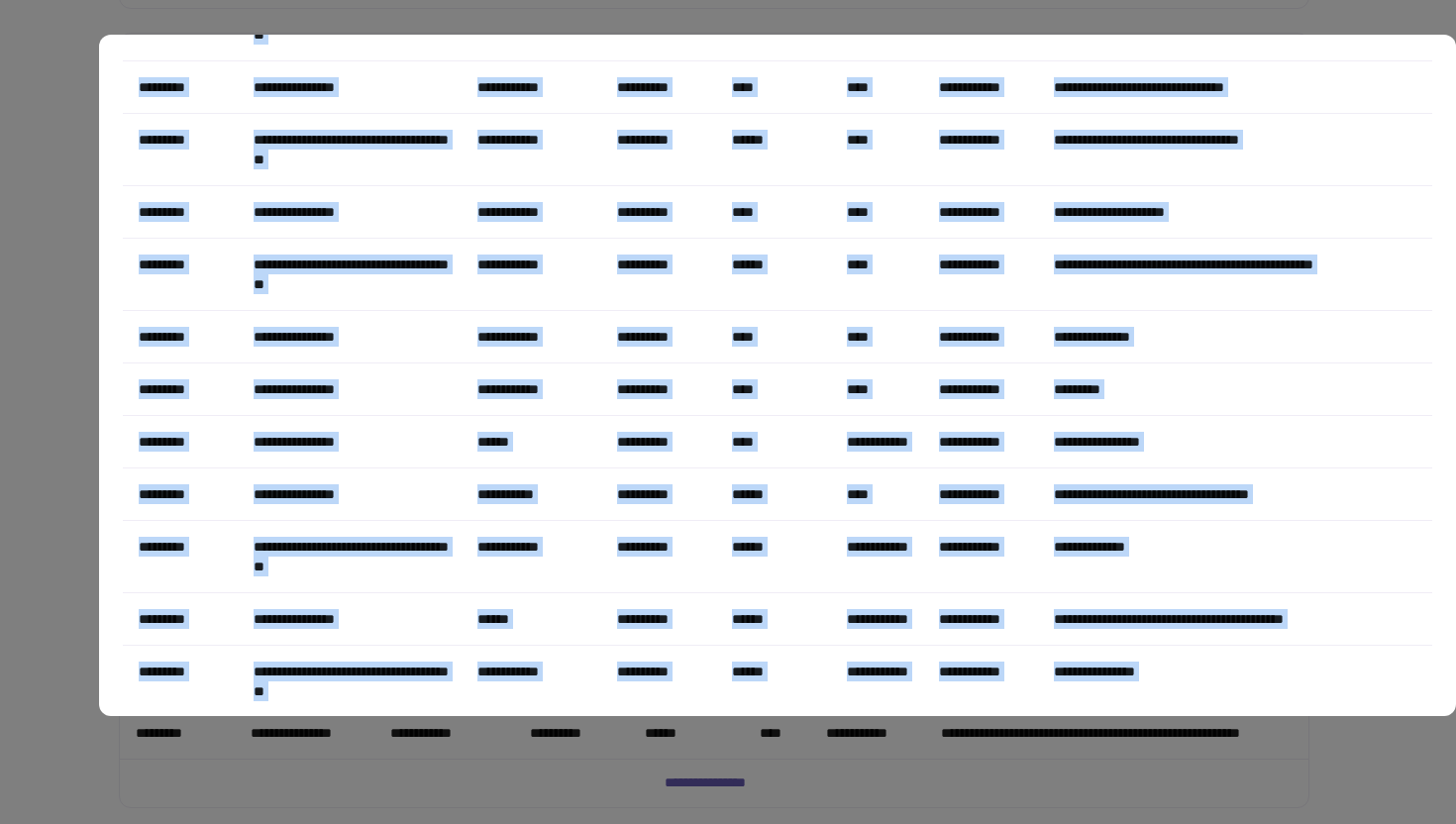scroll, scrollTop: 3296, scrollLeft: 0, axis: vertical 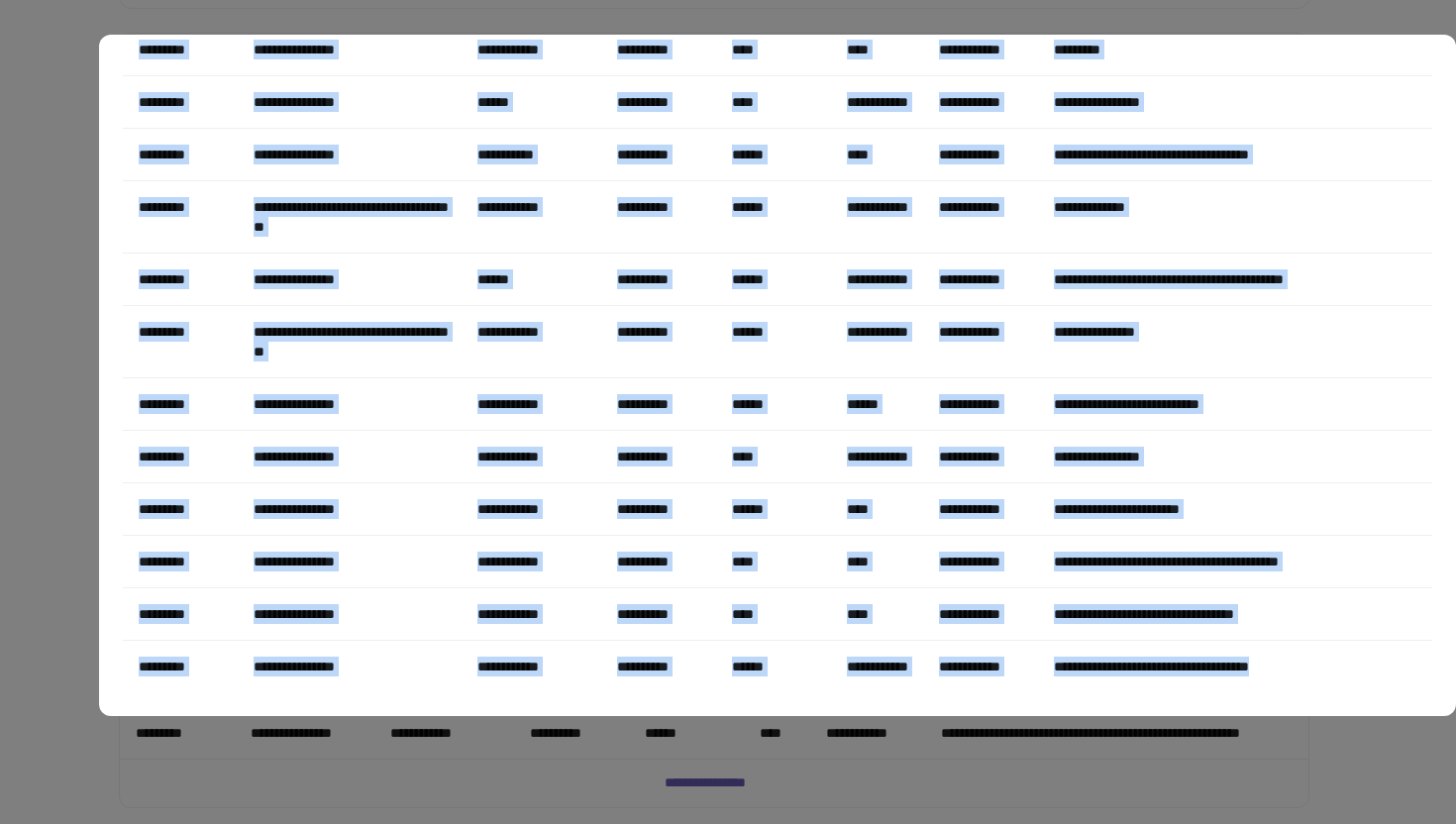 drag, startPoint x: 118, startPoint y: 222, endPoint x: 1338, endPoint y: 685, distance: 1304.9019 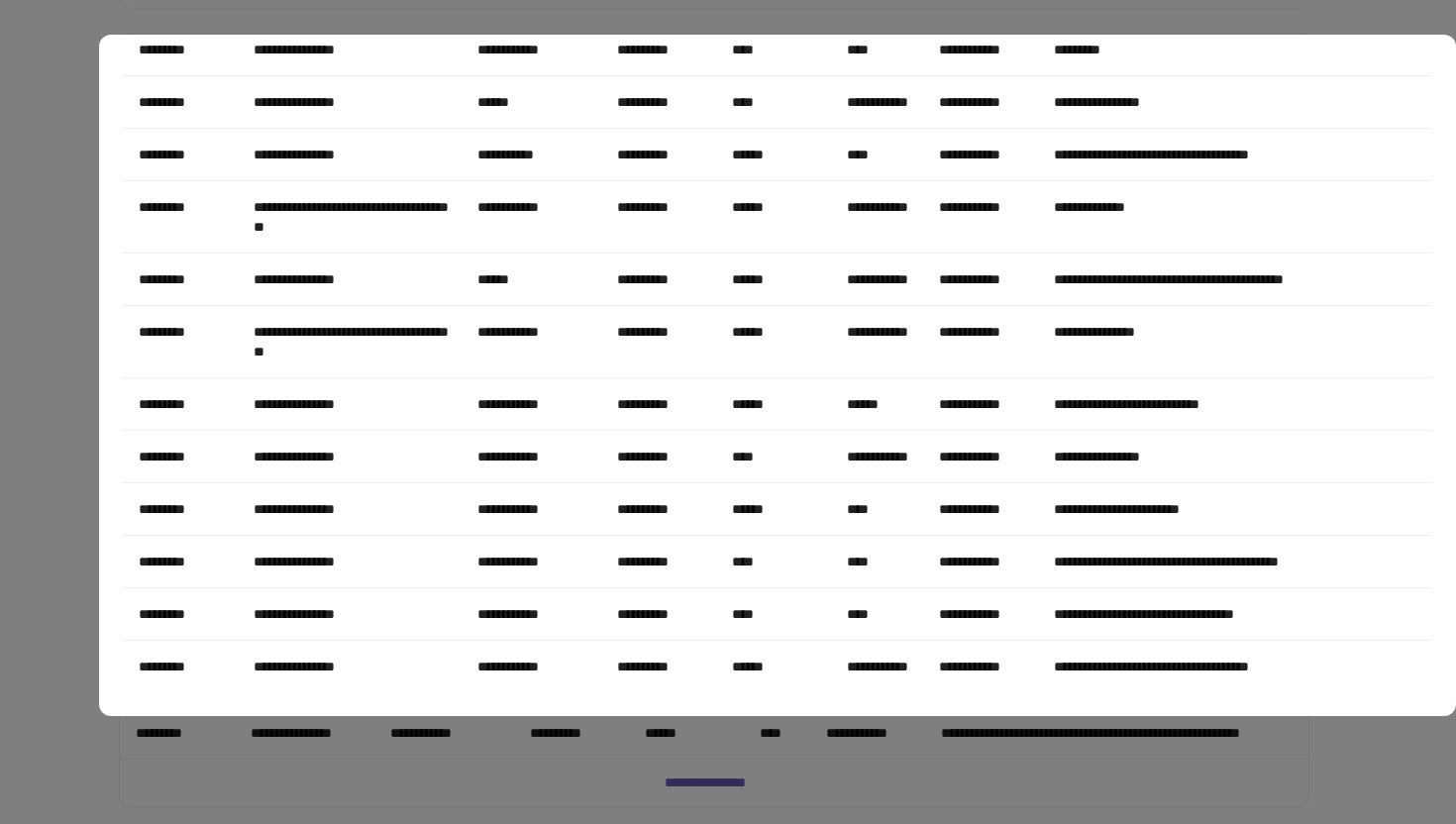 click at bounding box center (728, 412) 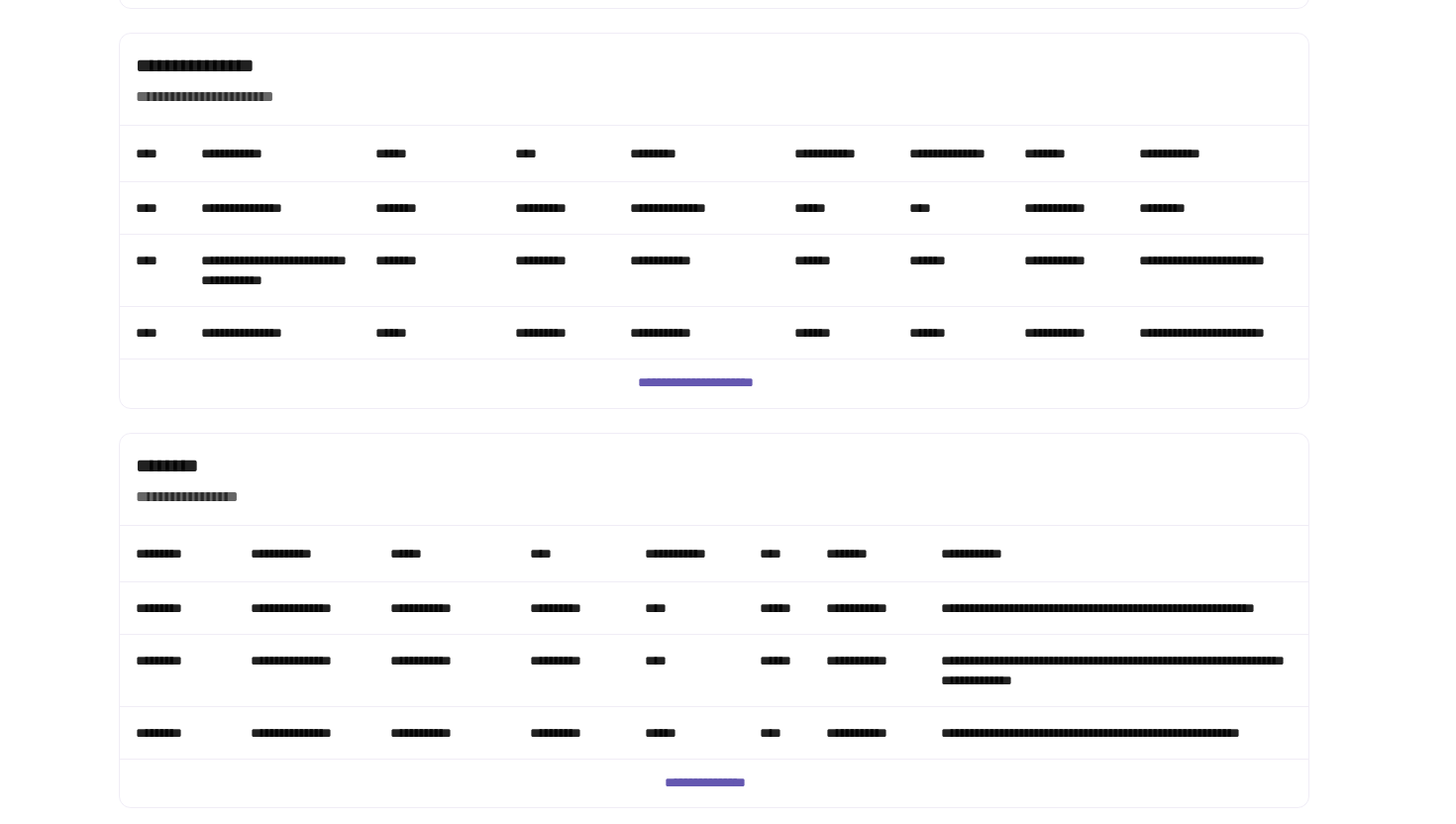 scroll, scrollTop: 0, scrollLeft: 0, axis: both 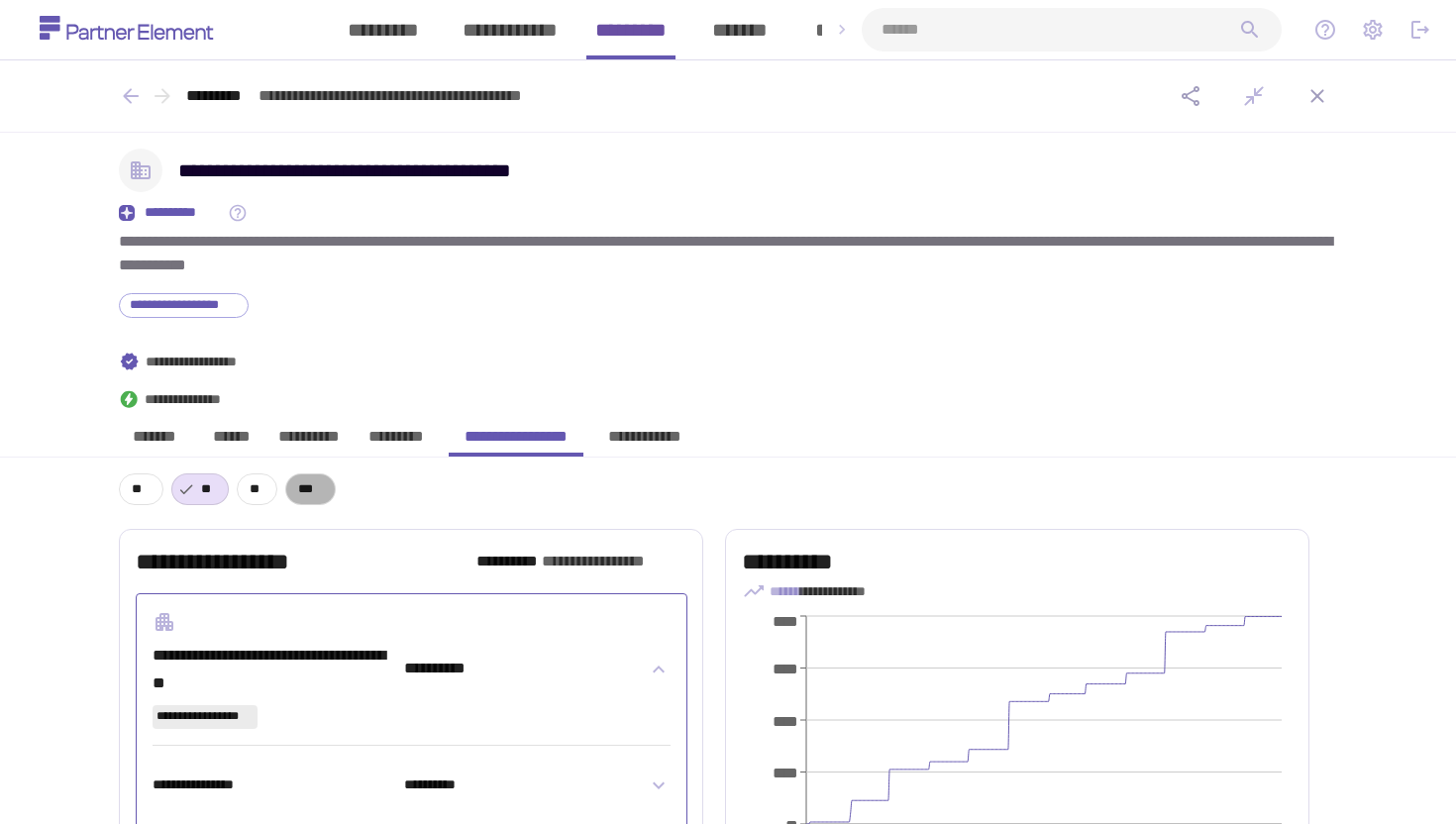 click on "***" at bounding box center (310, 489) 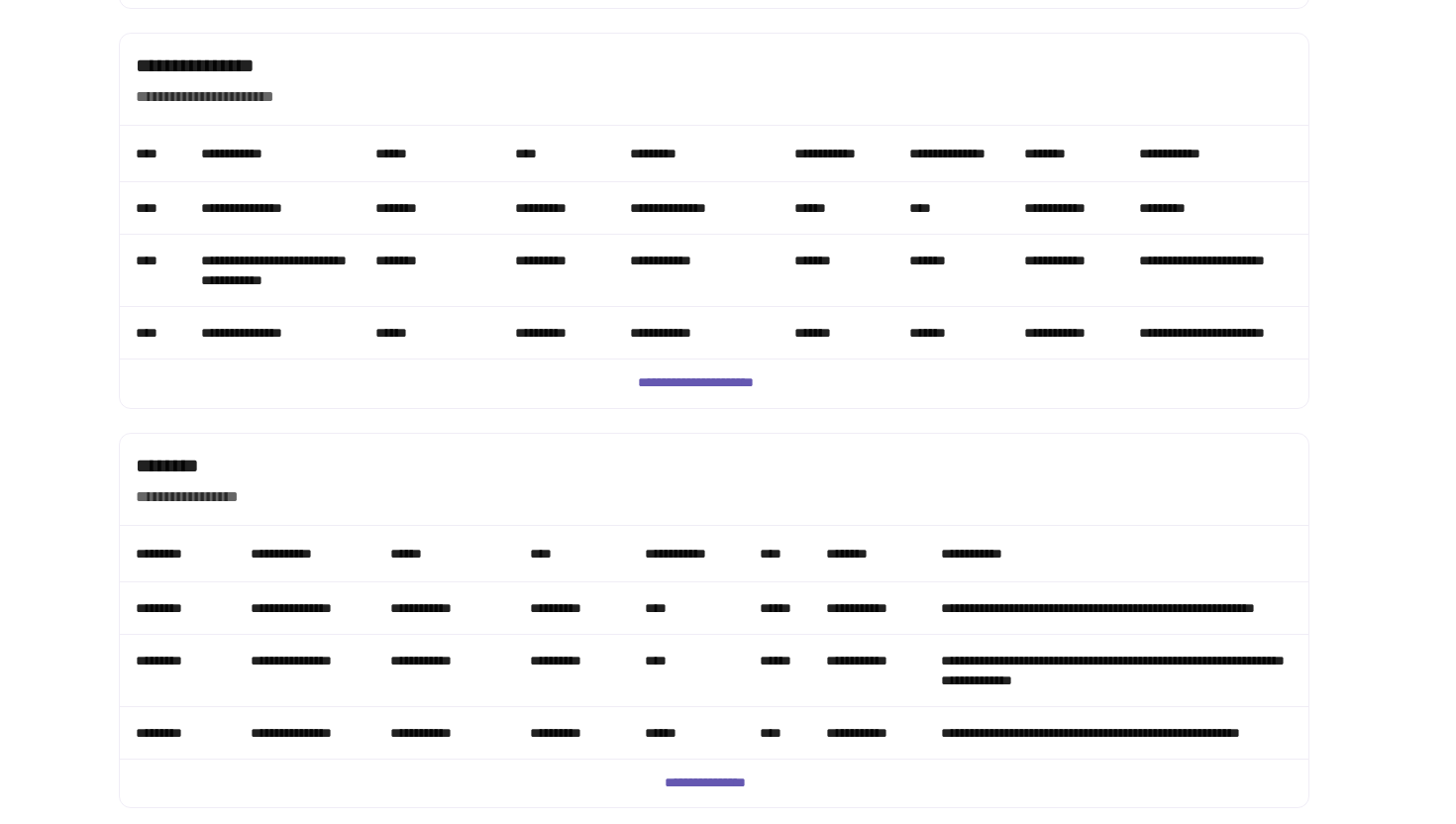 scroll, scrollTop: 1349, scrollLeft: 0, axis: vertical 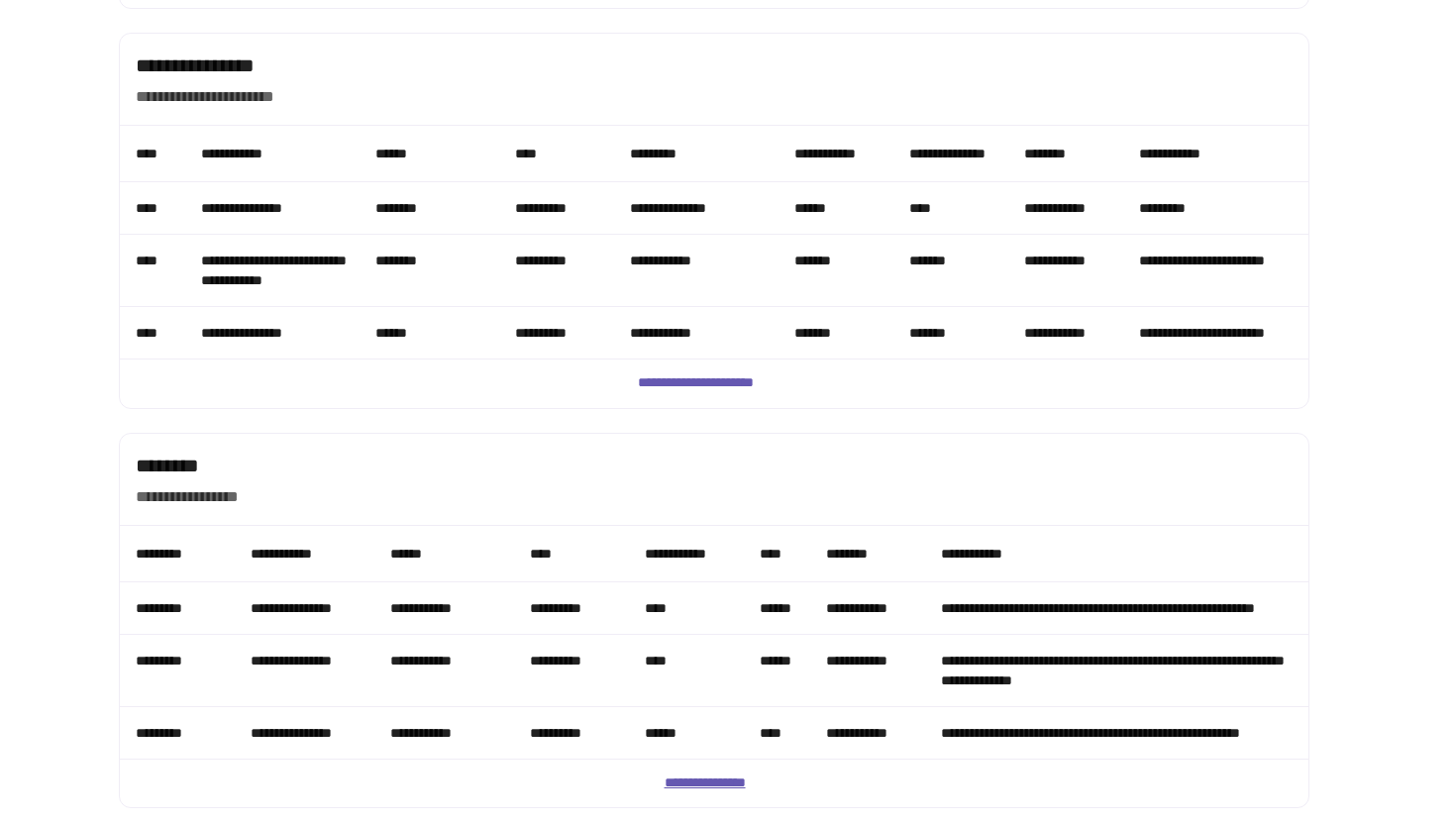 click on "**********" at bounding box center (714, 783) 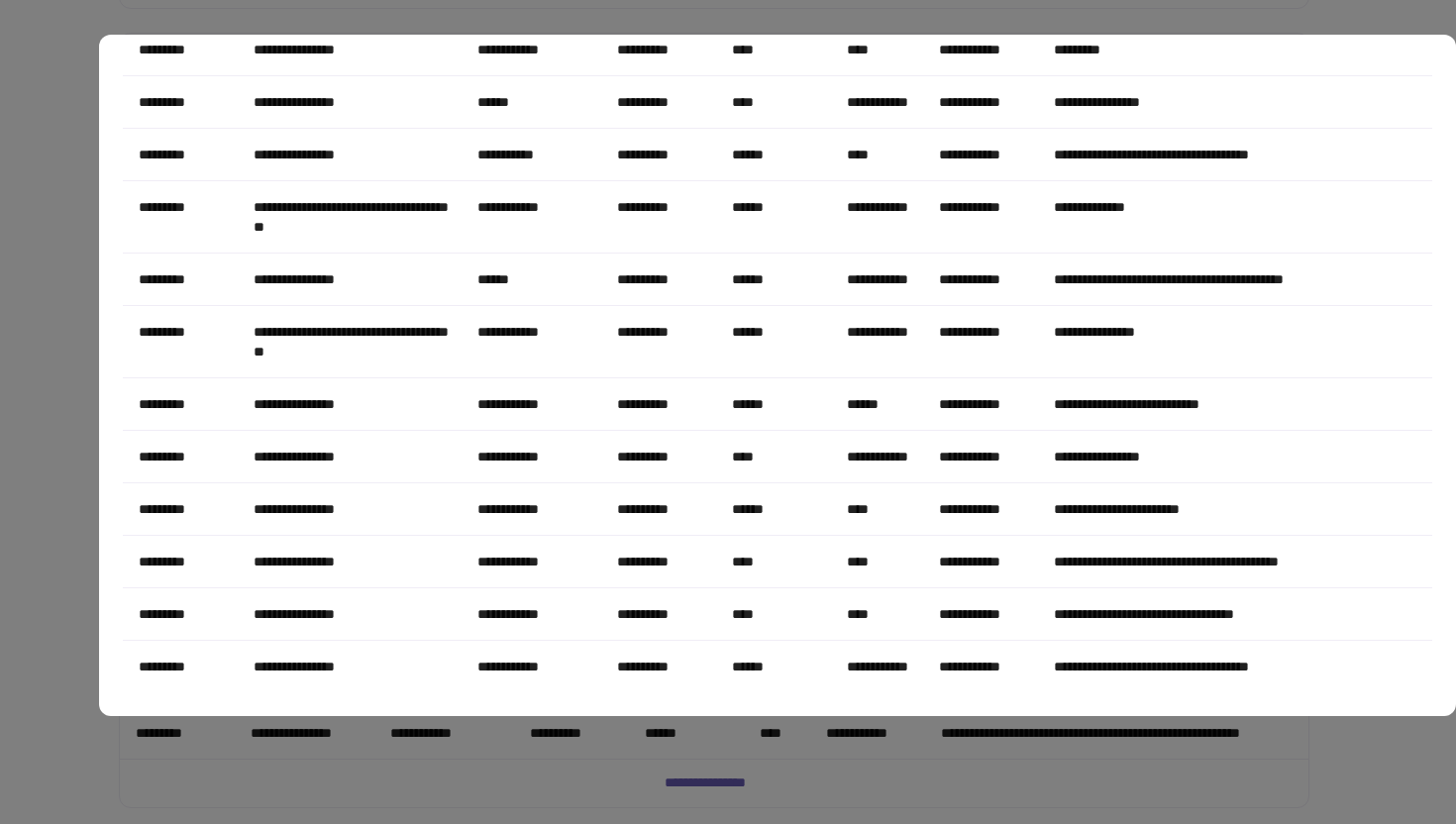 scroll, scrollTop: 3296, scrollLeft: 0, axis: vertical 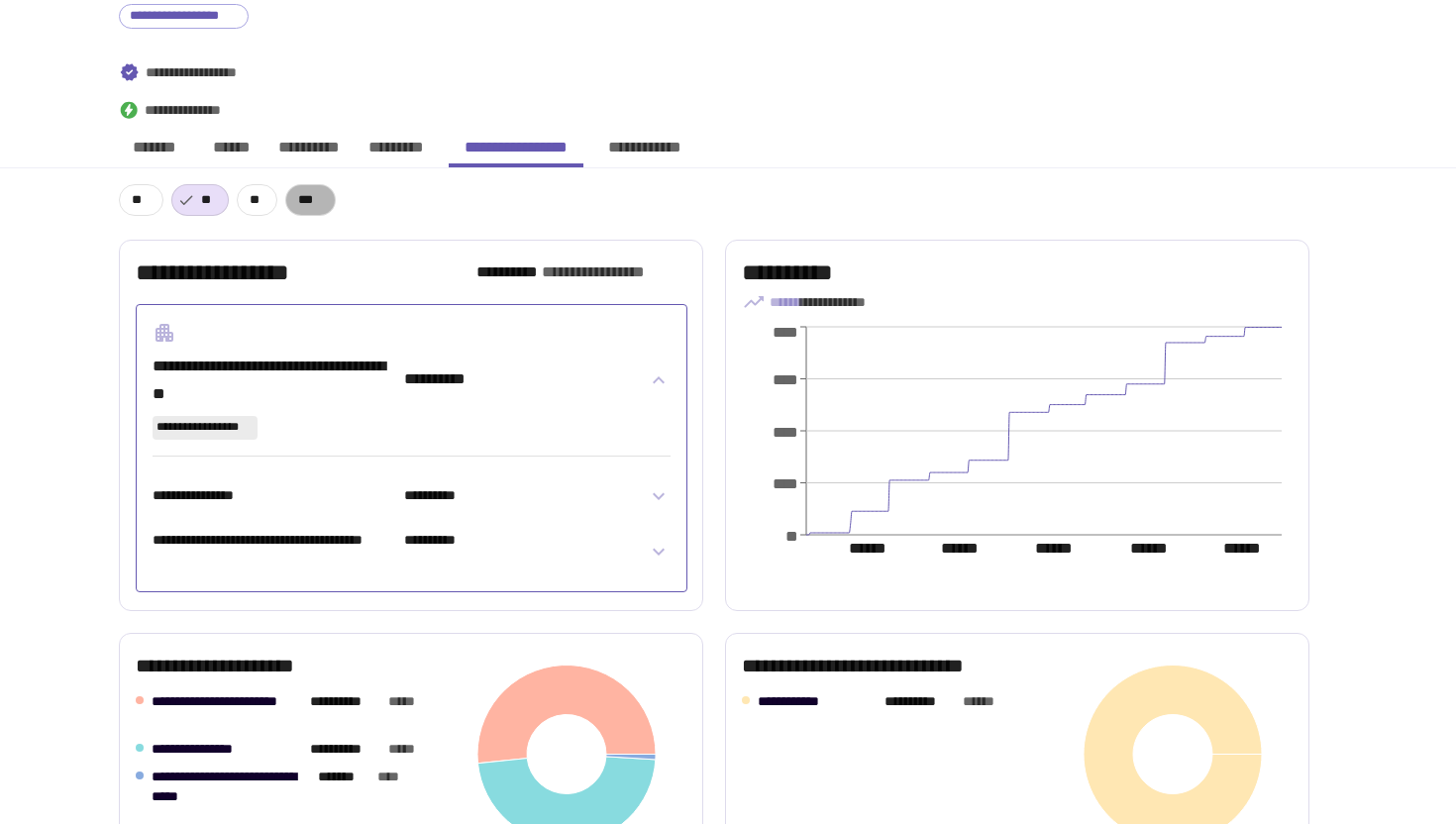click on "***" at bounding box center [310, 200] 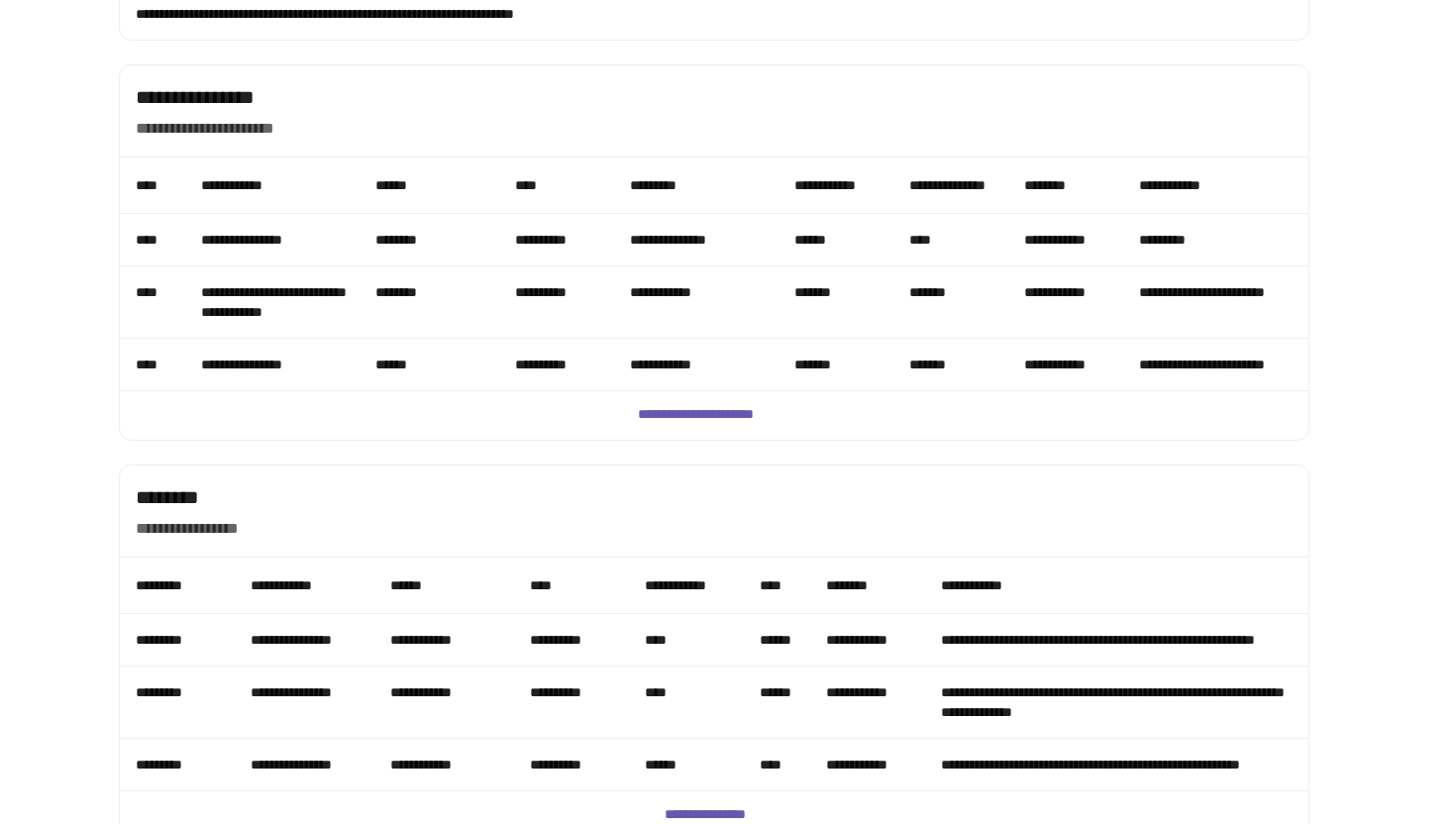 scroll, scrollTop: 1349, scrollLeft: 0, axis: vertical 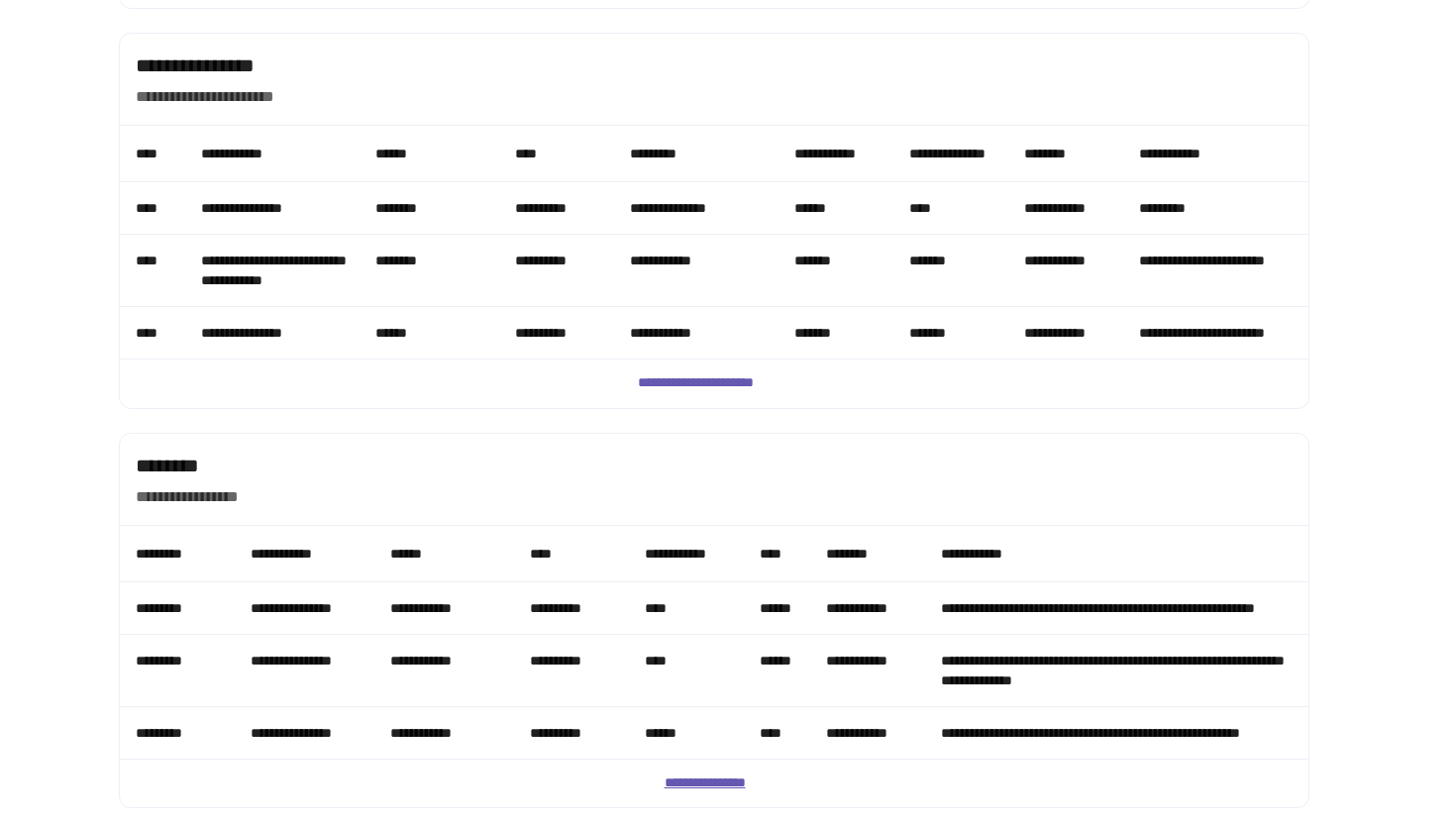 click on "**********" at bounding box center (714, 783) 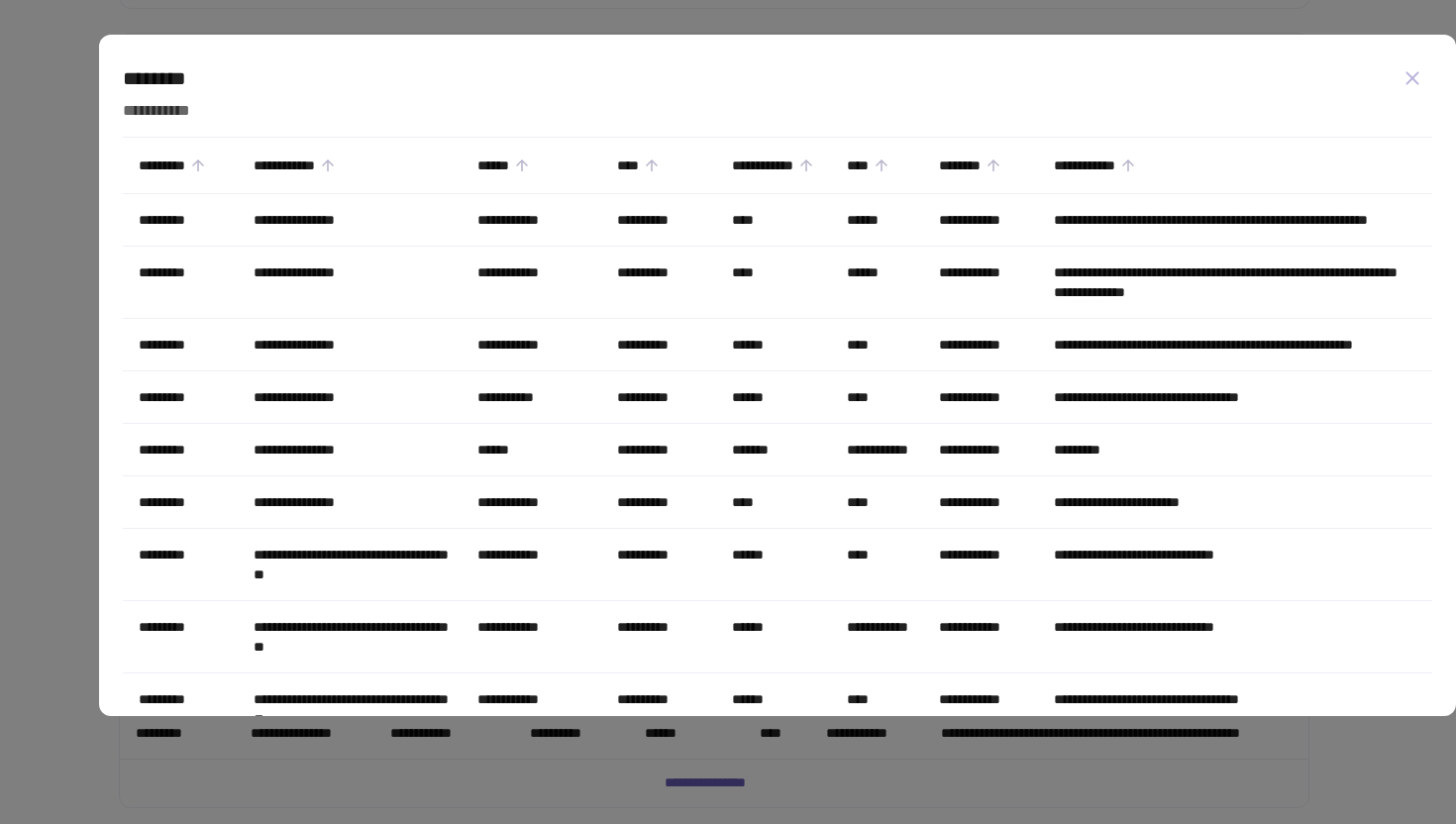 click at bounding box center [728, 412] 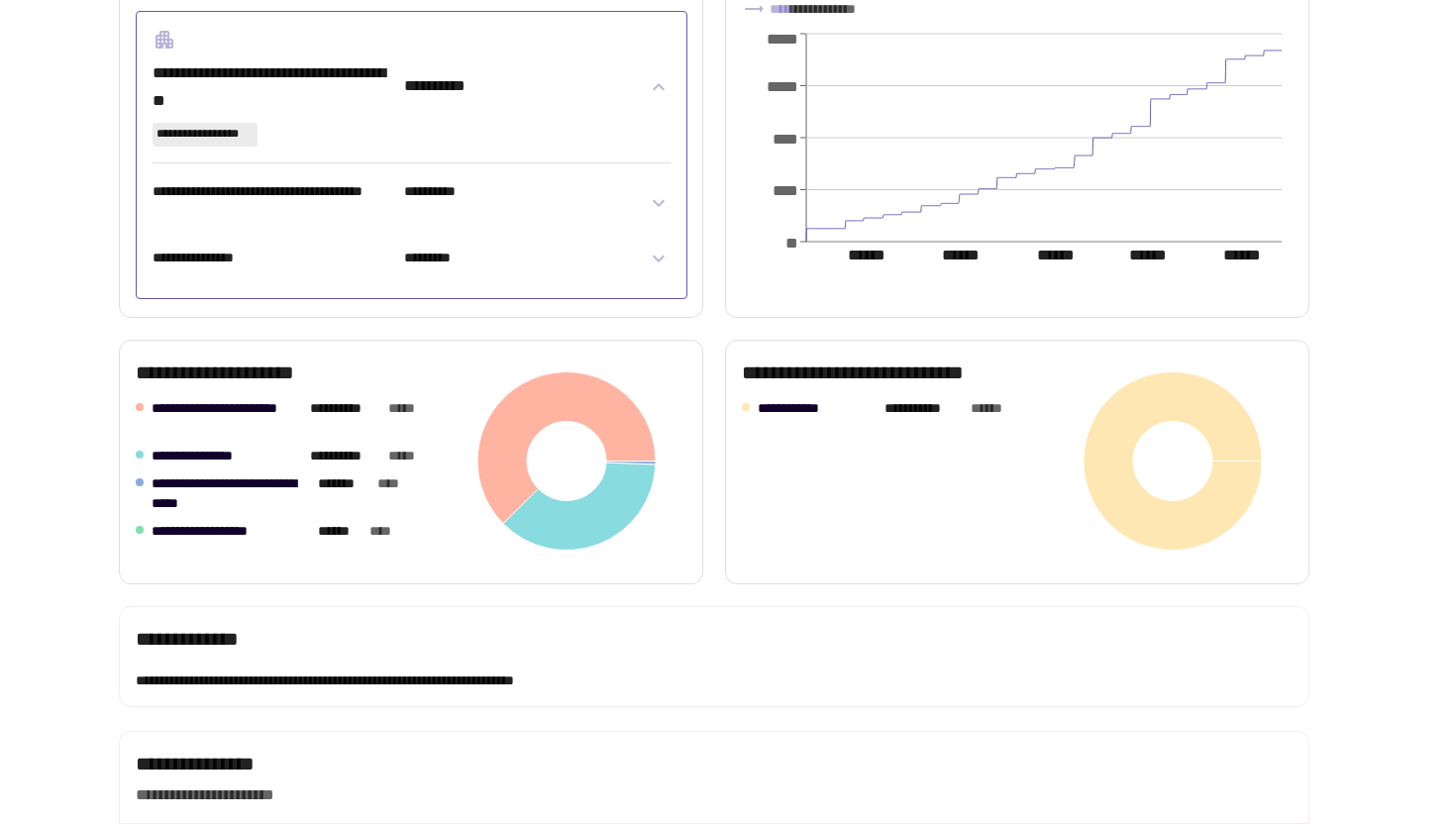 scroll, scrollTop: 0, scrollLeft: 0, axis: both 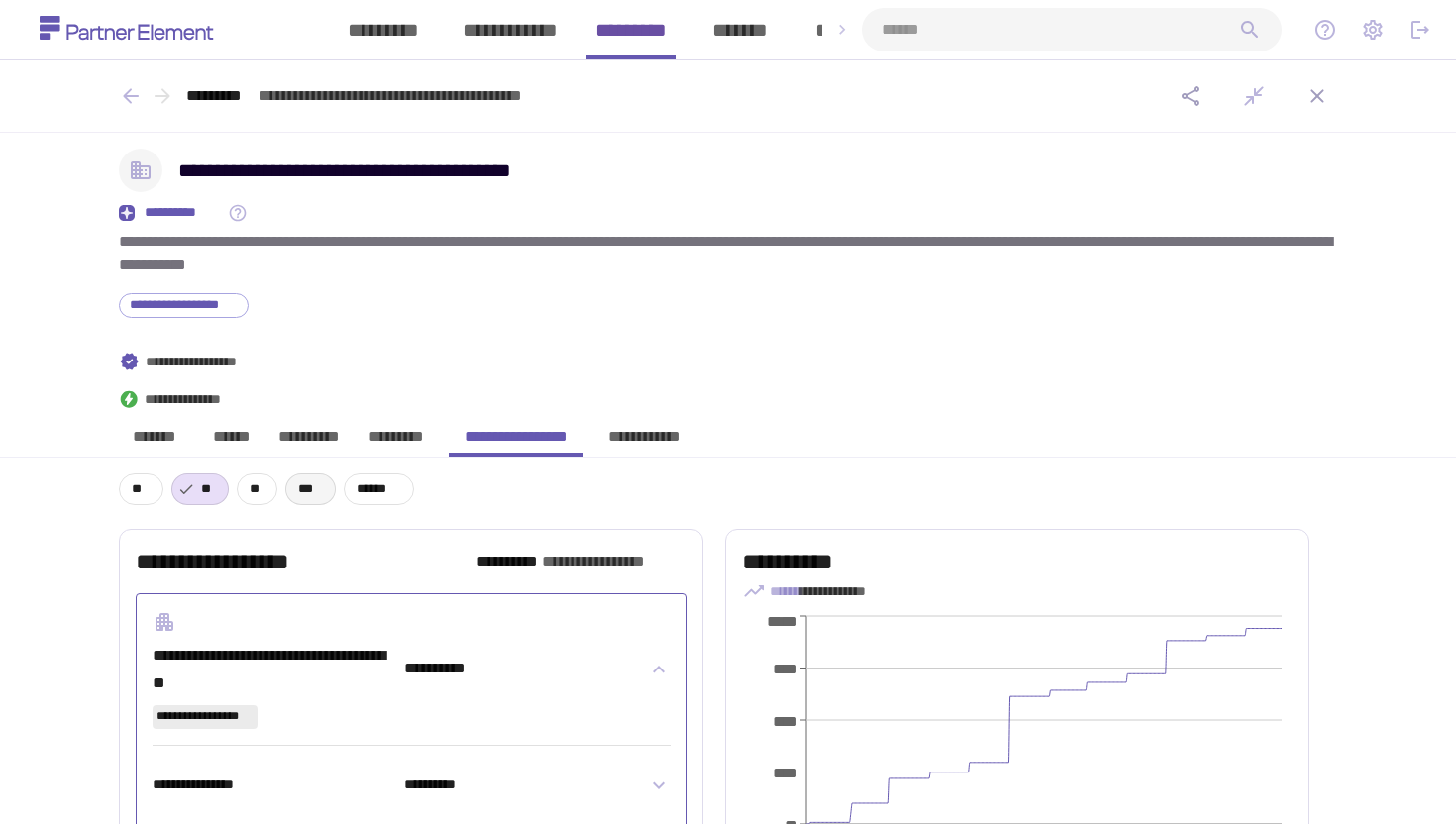 click on "***" at bounding box center [310, 489] 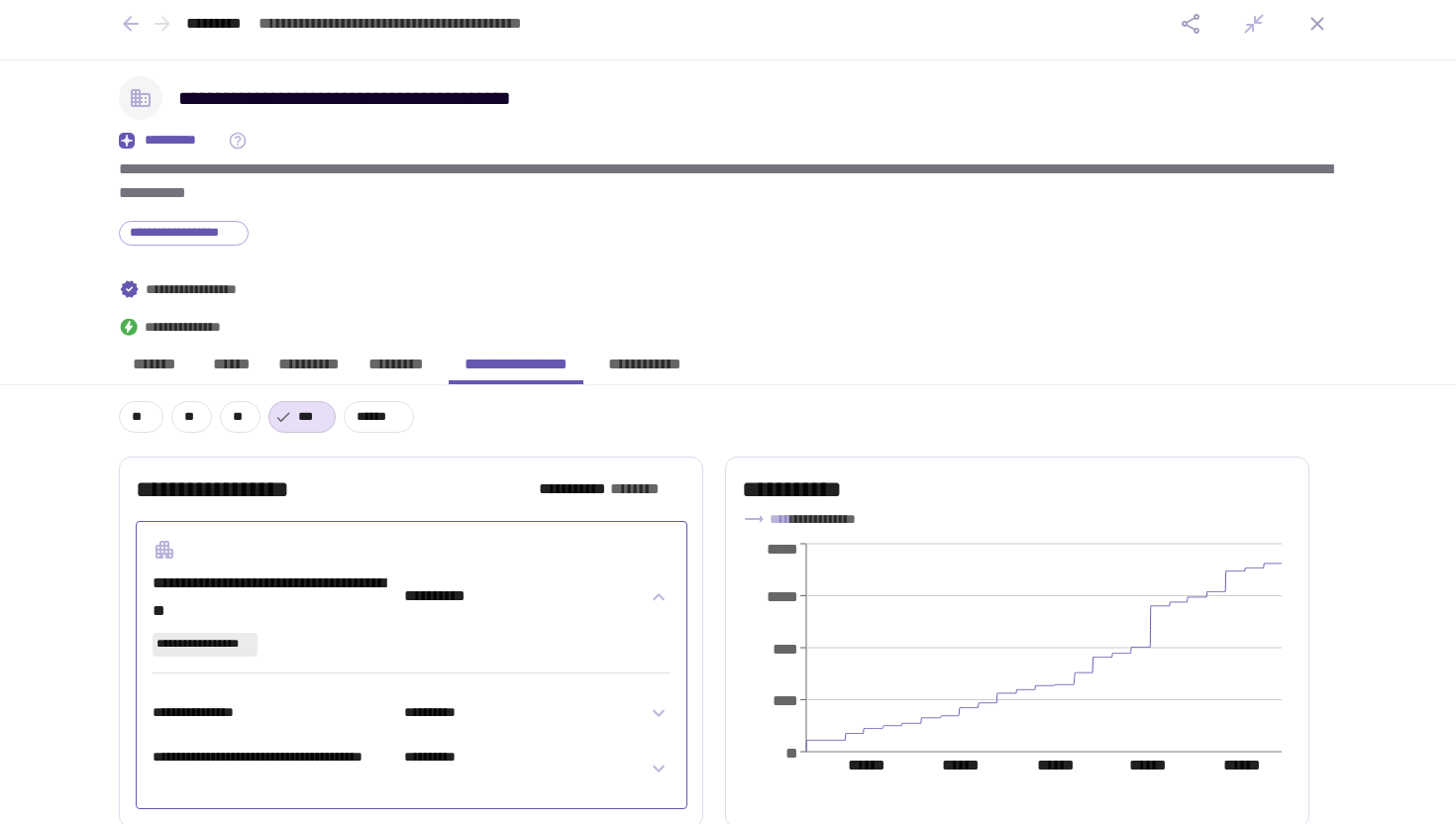 scroll, scrollTop: 0, scrollLeft: 0, axis: both 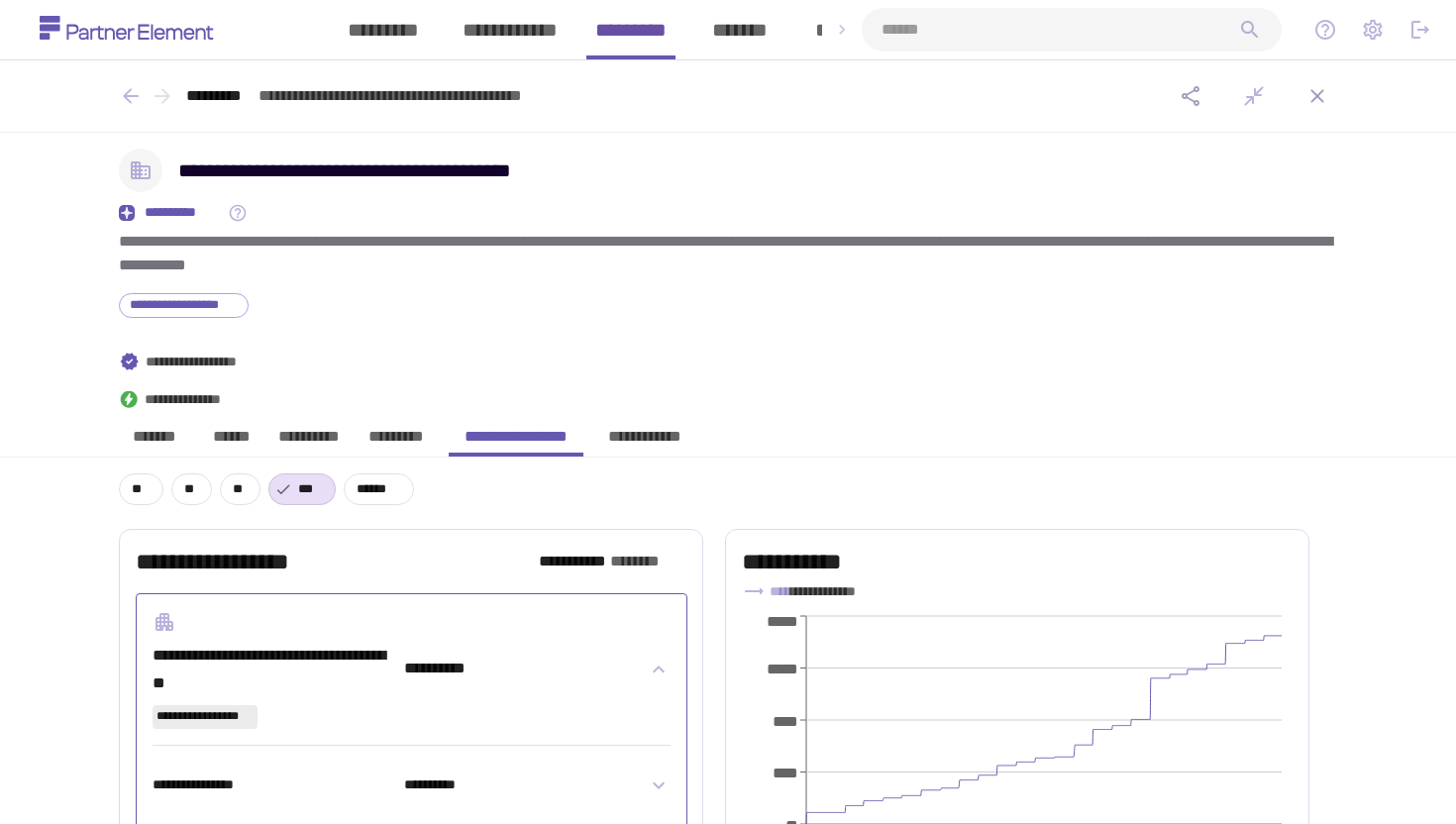 click on "**********" at bounding box center (728, 305) 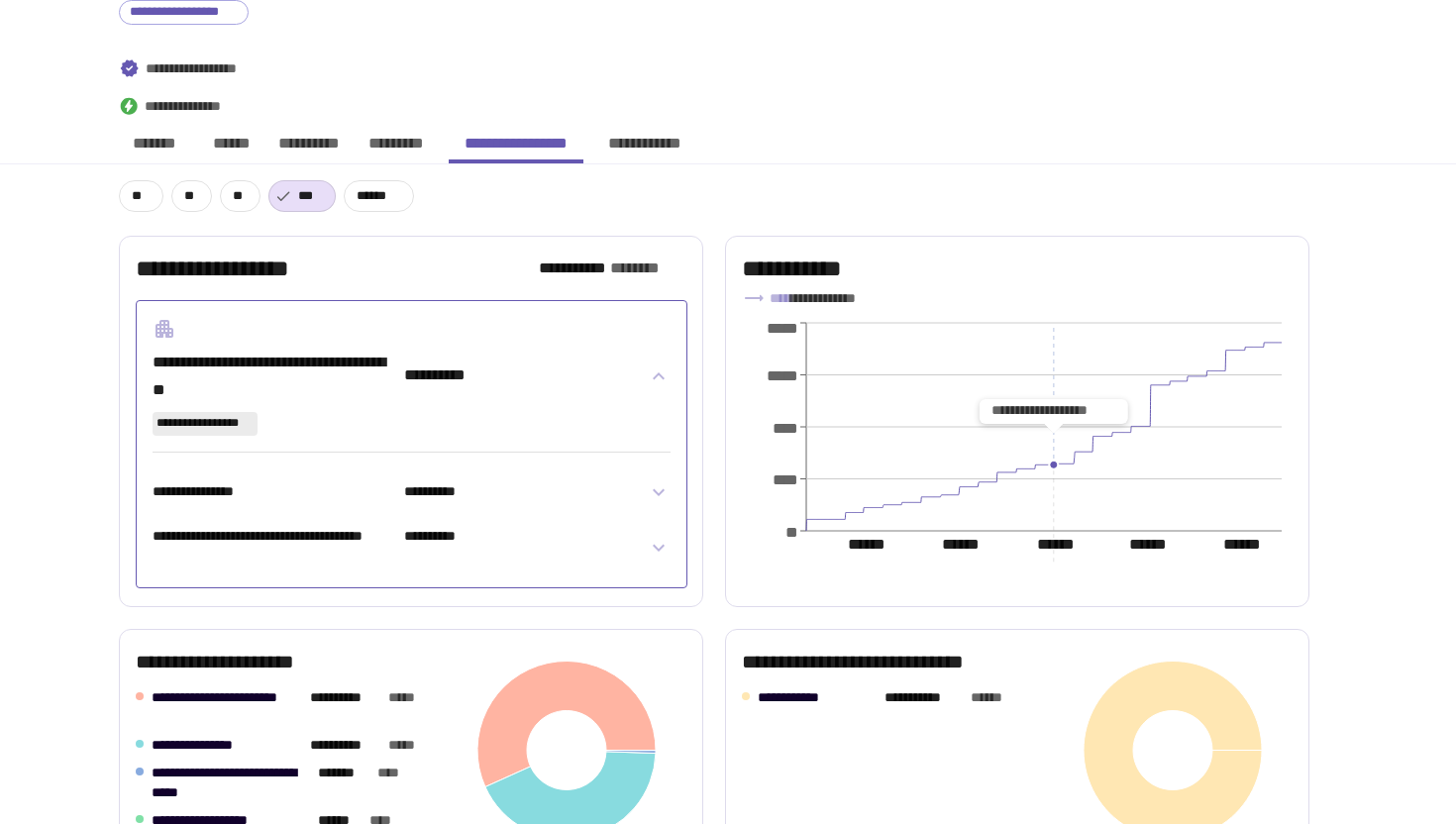 scroll, scrollTop: 272, scrollLeft: 0, axis: vertical 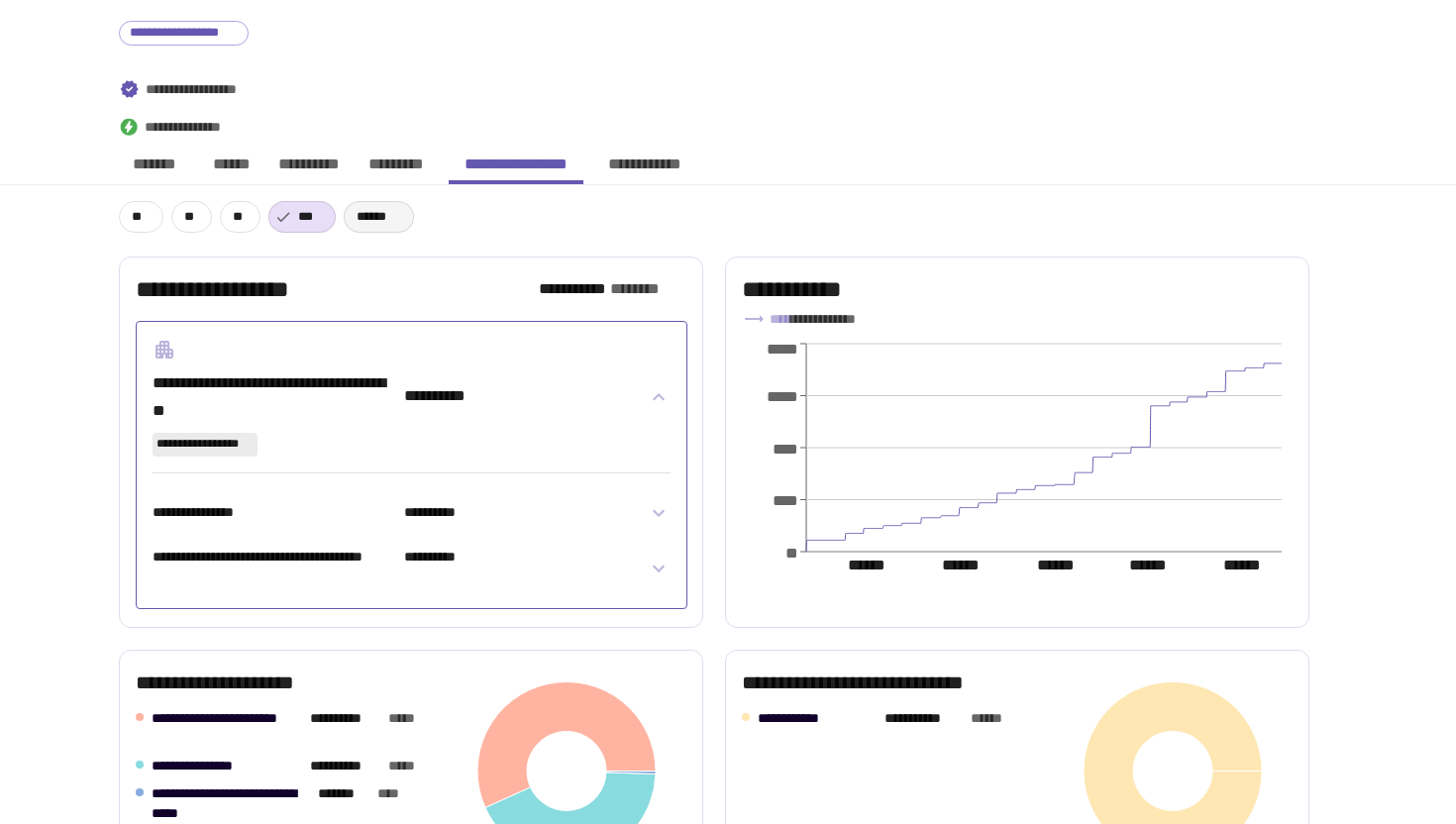 click on "******" at bounding box center (378, 217) 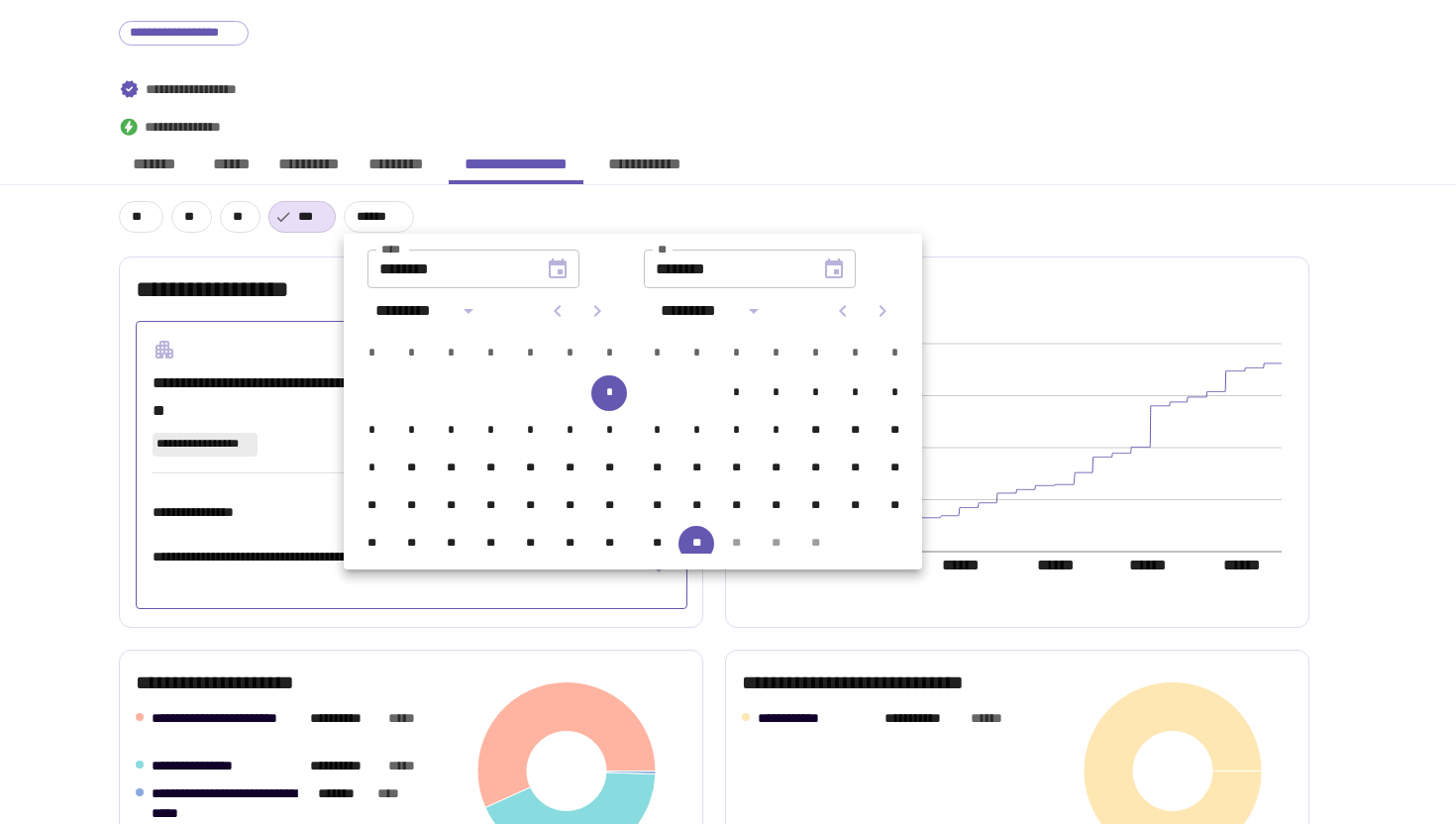 click 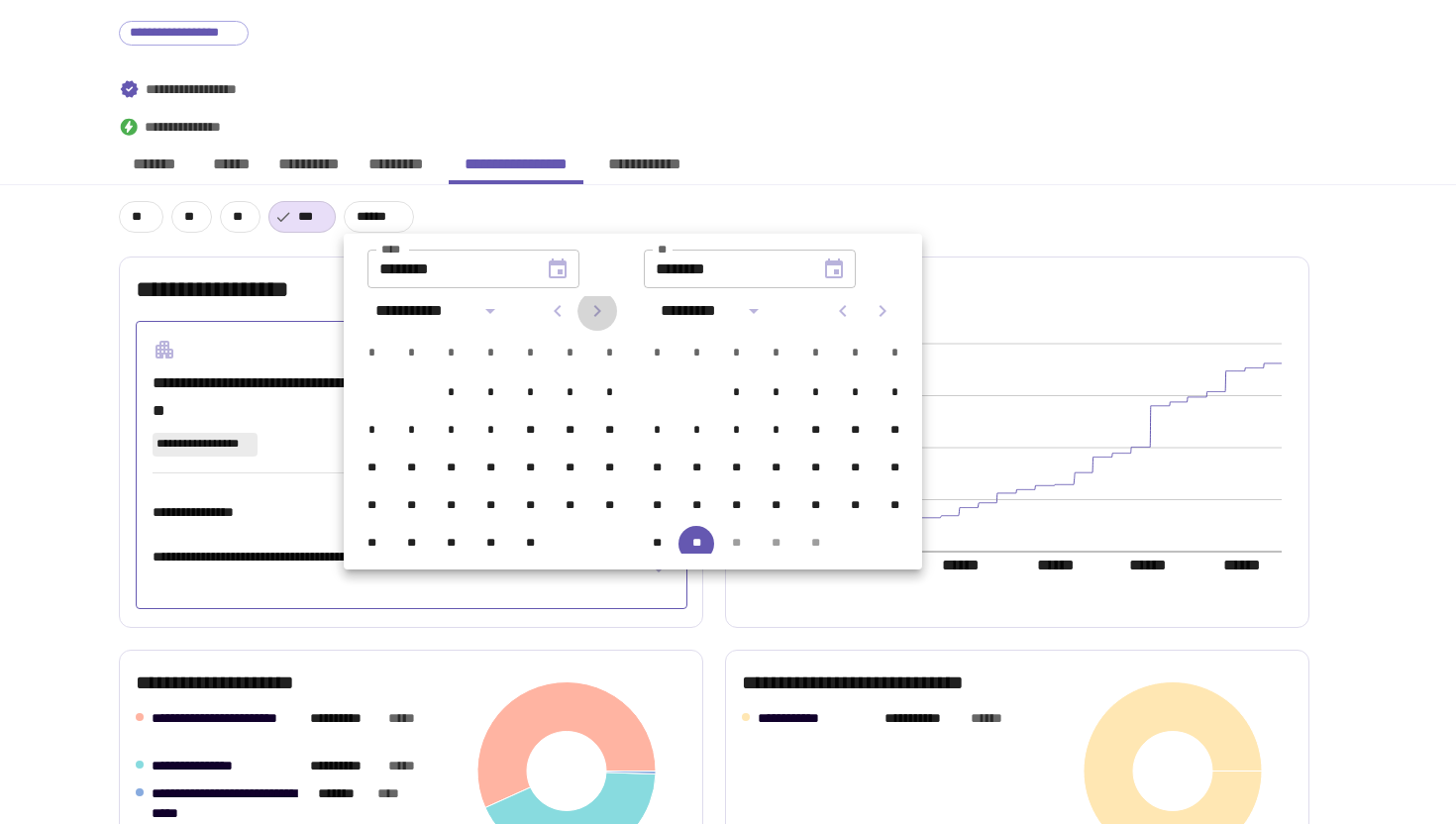 click 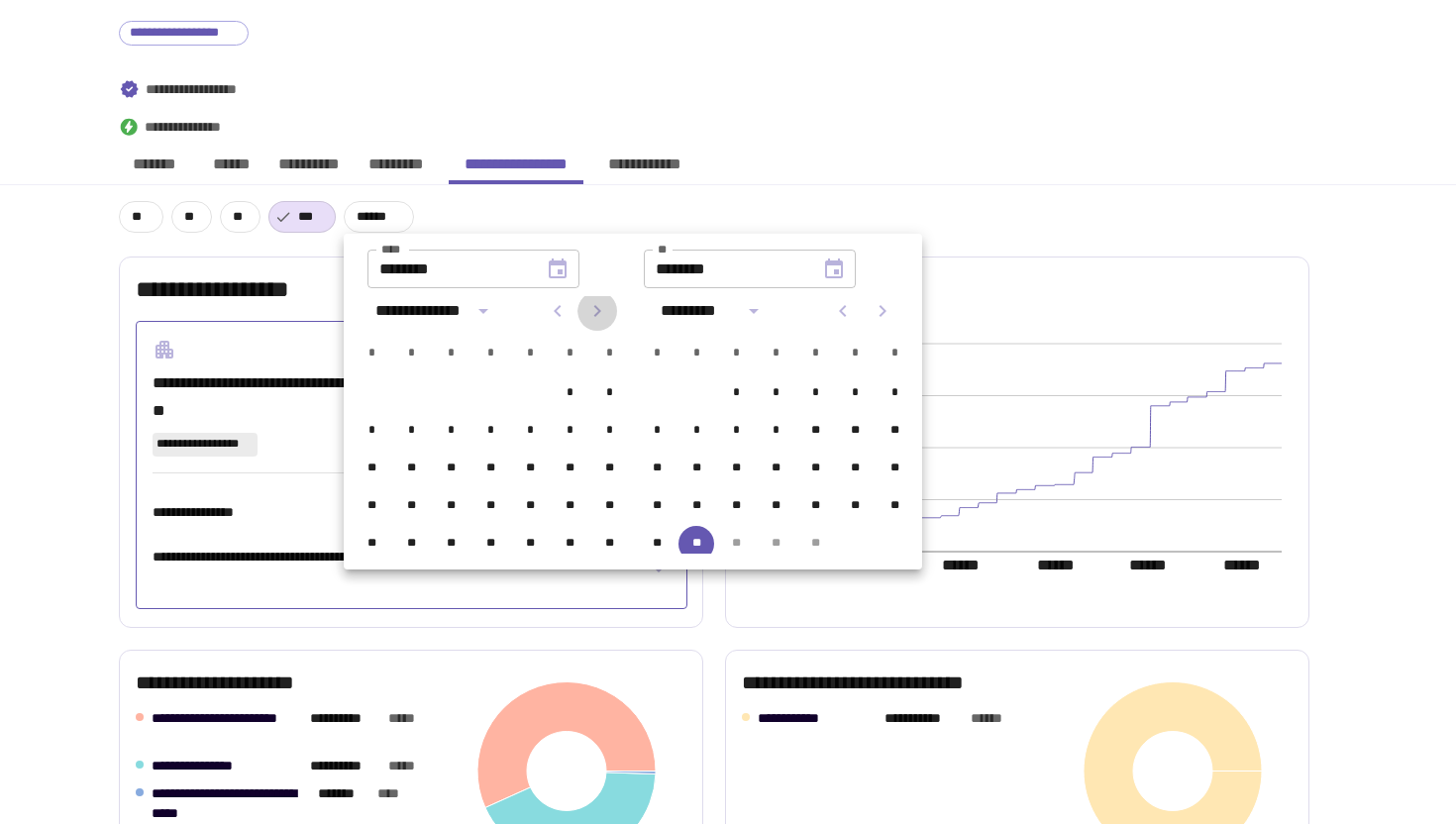 click 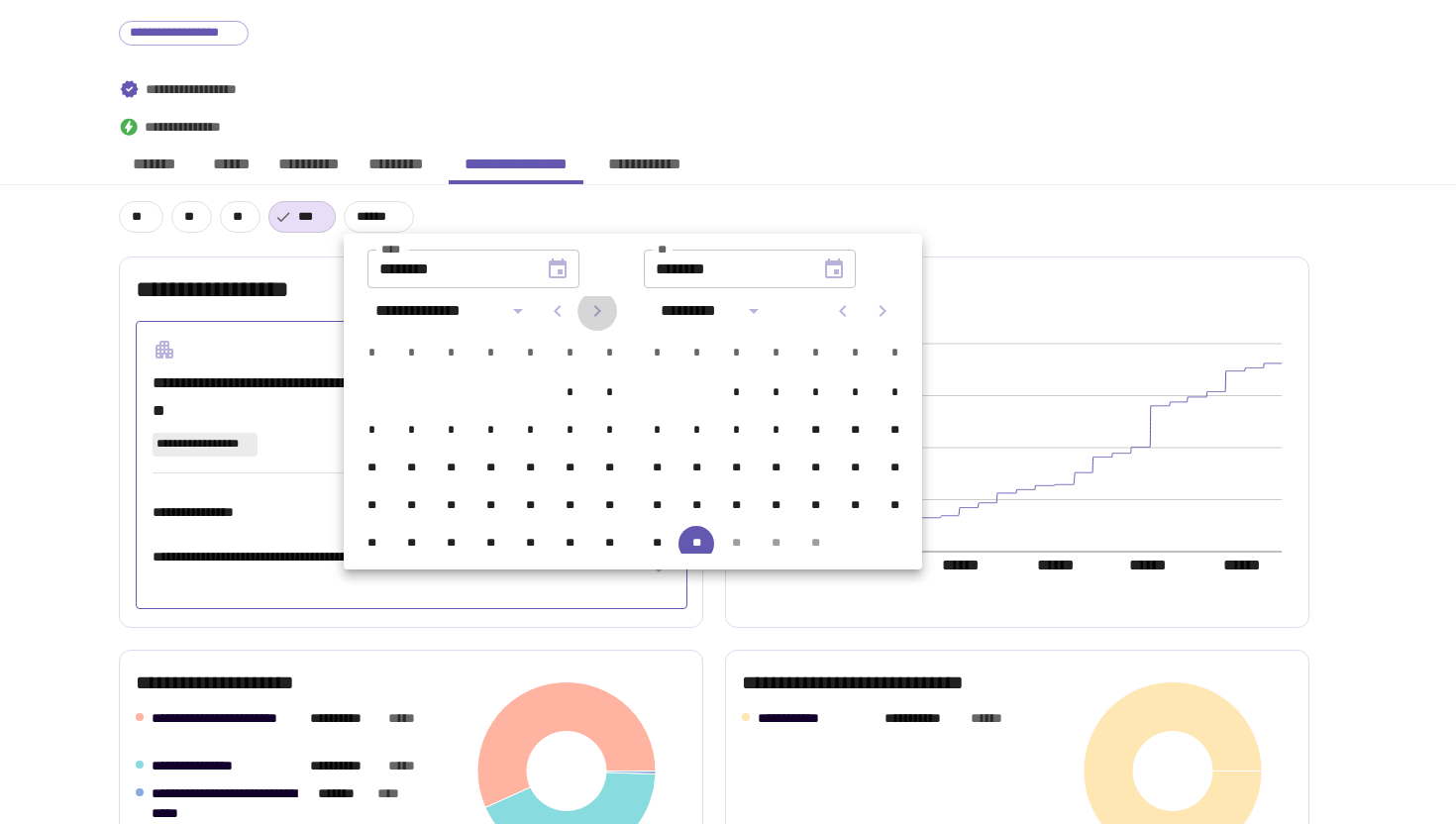 click 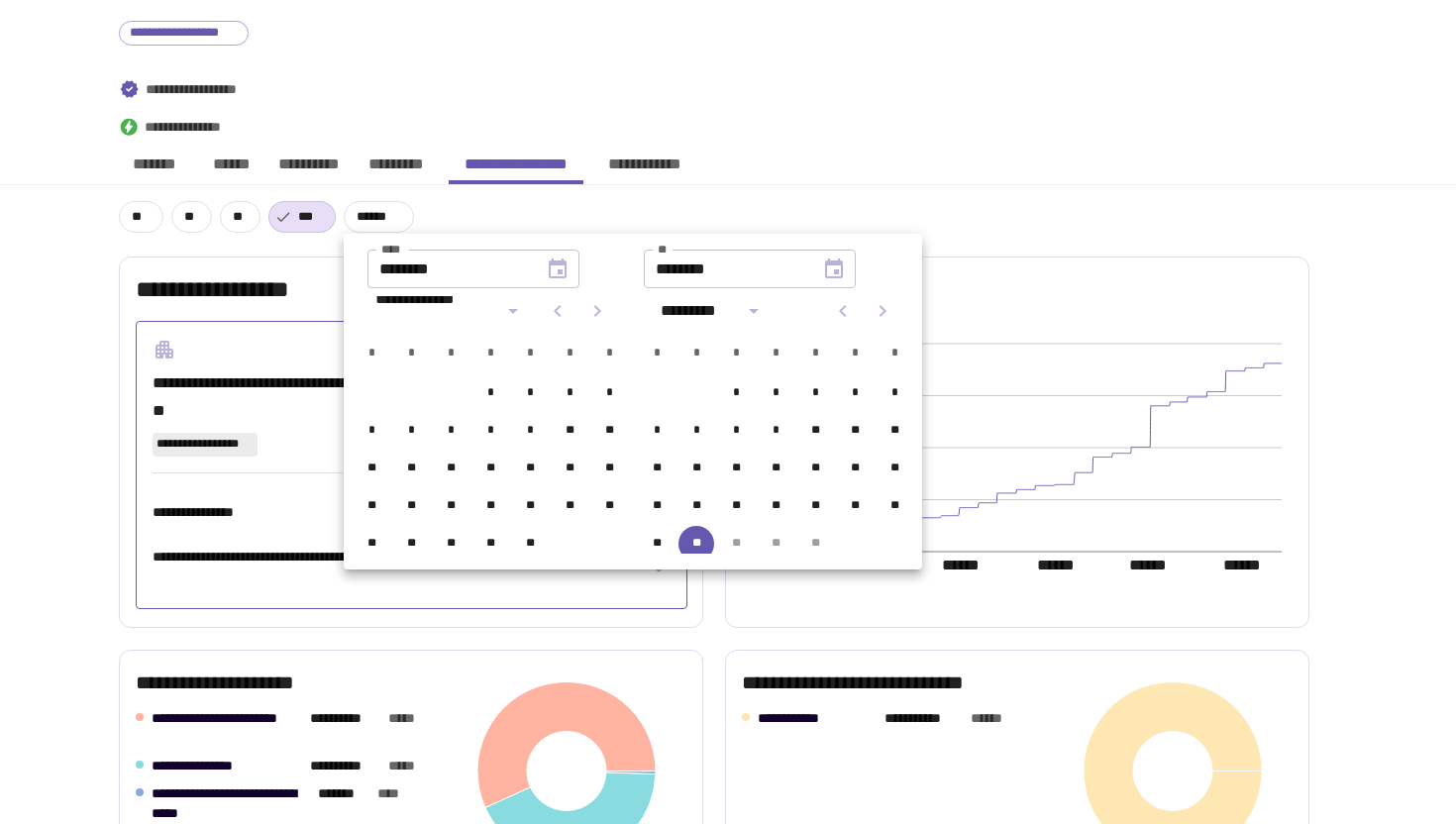 click 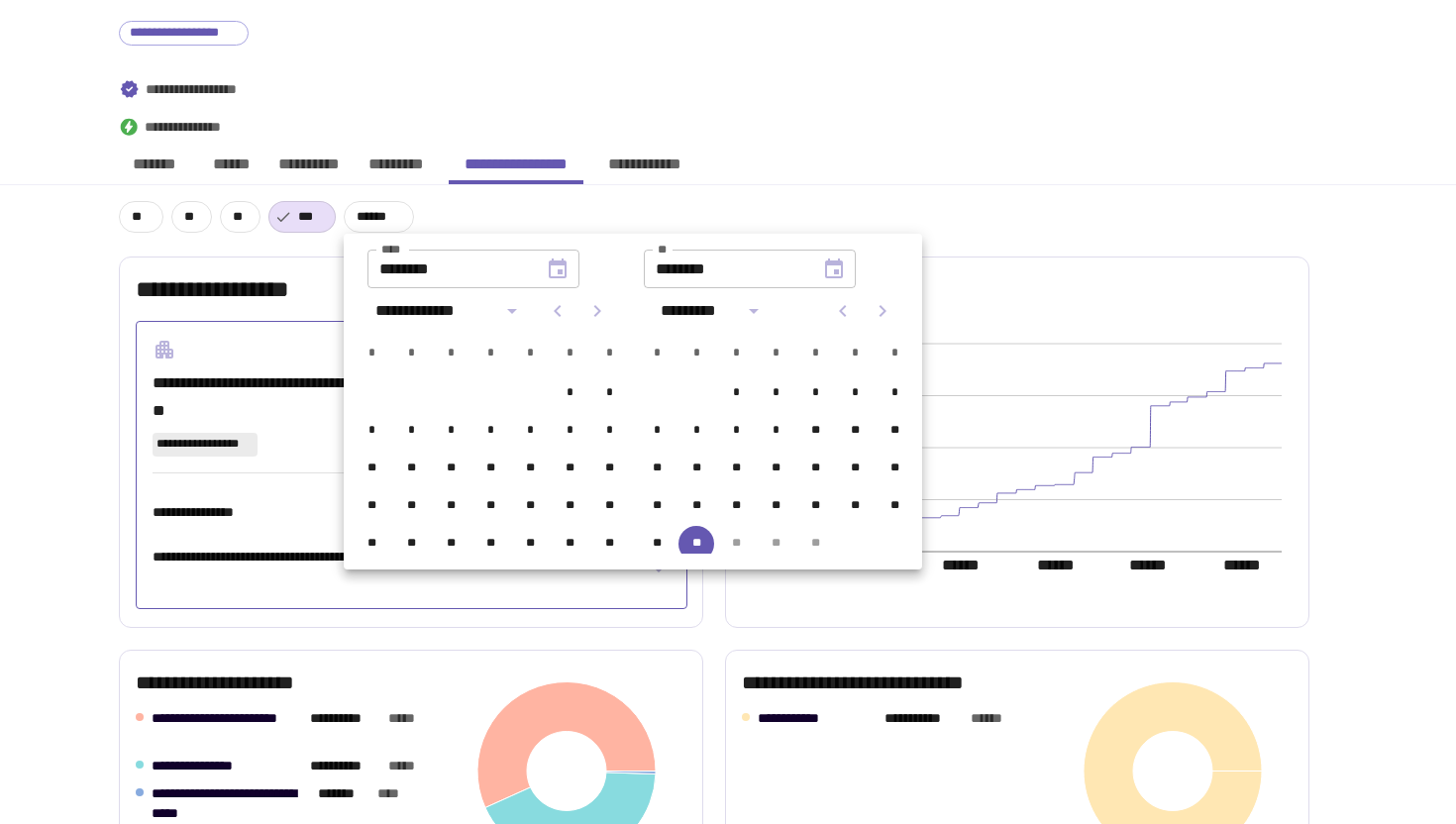 click 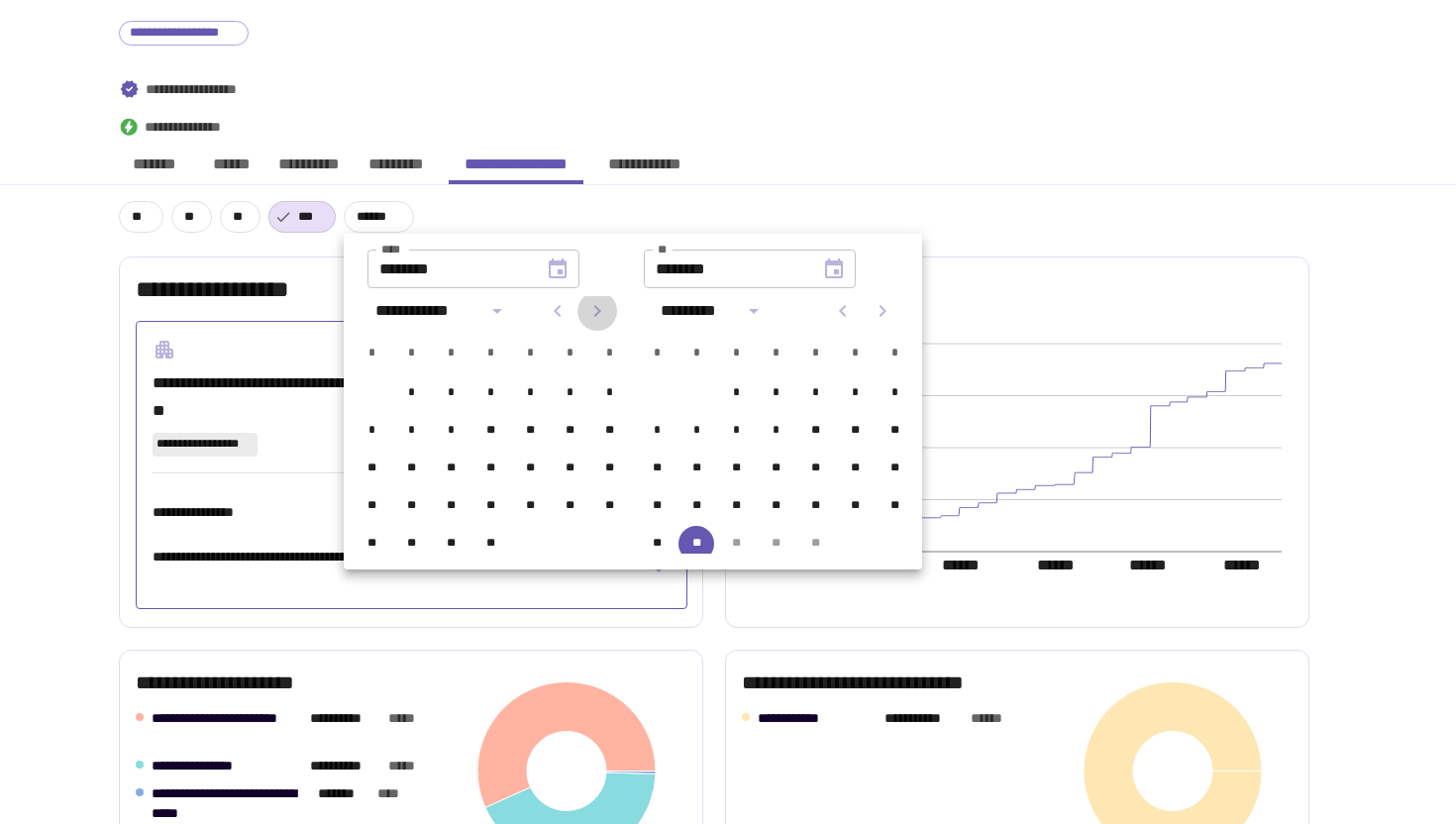 click 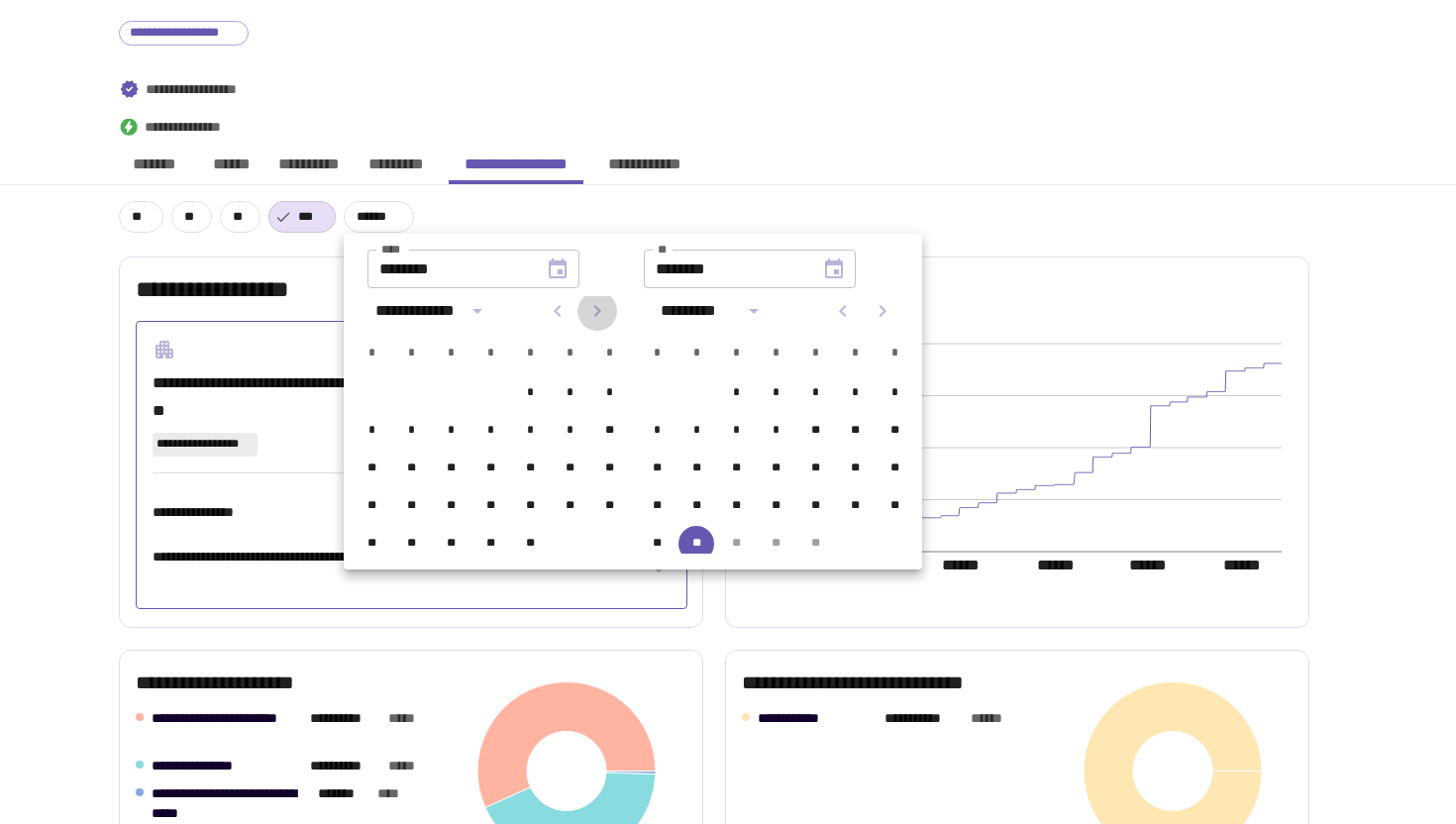 click 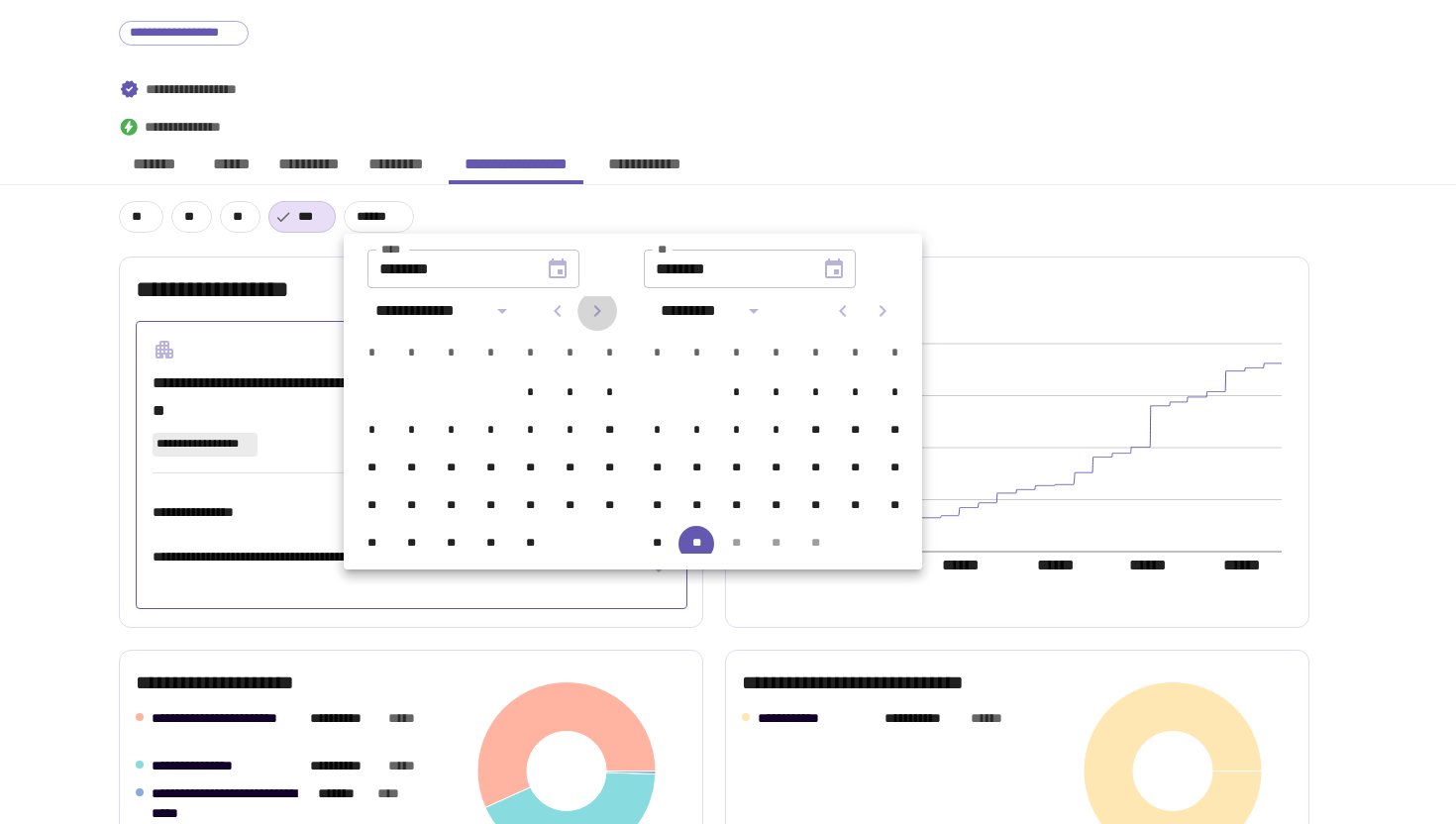 click 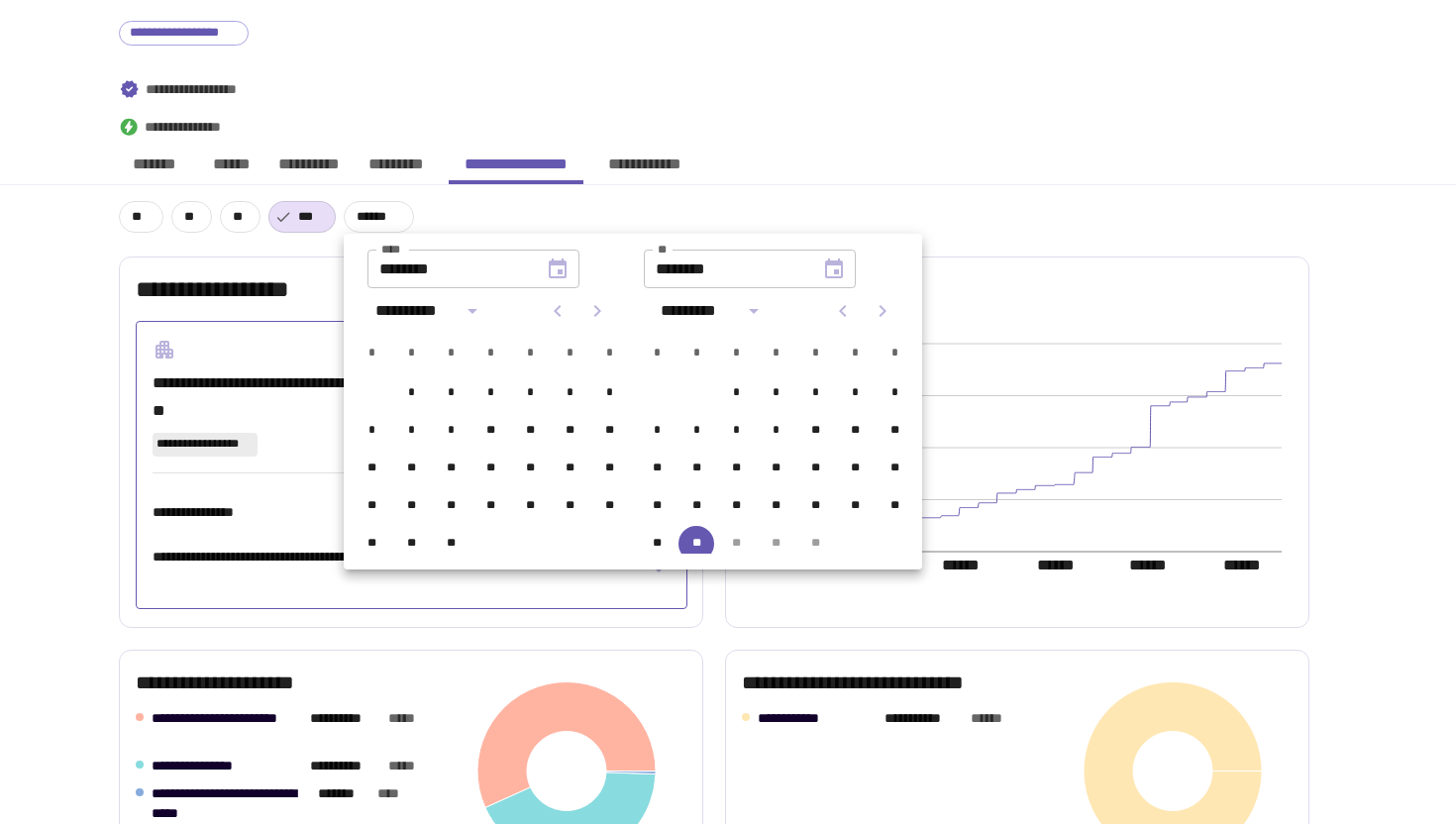 click 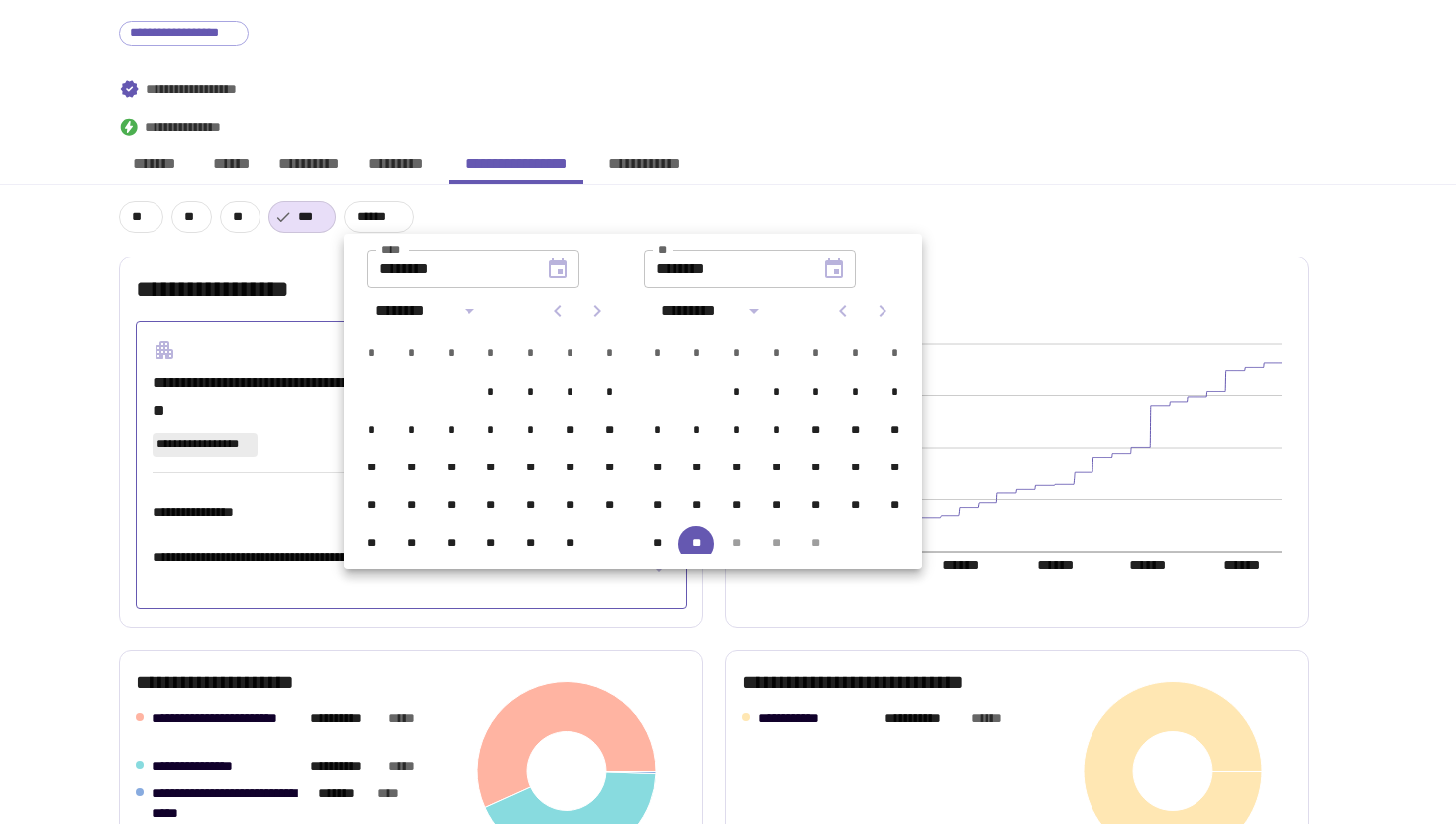 click 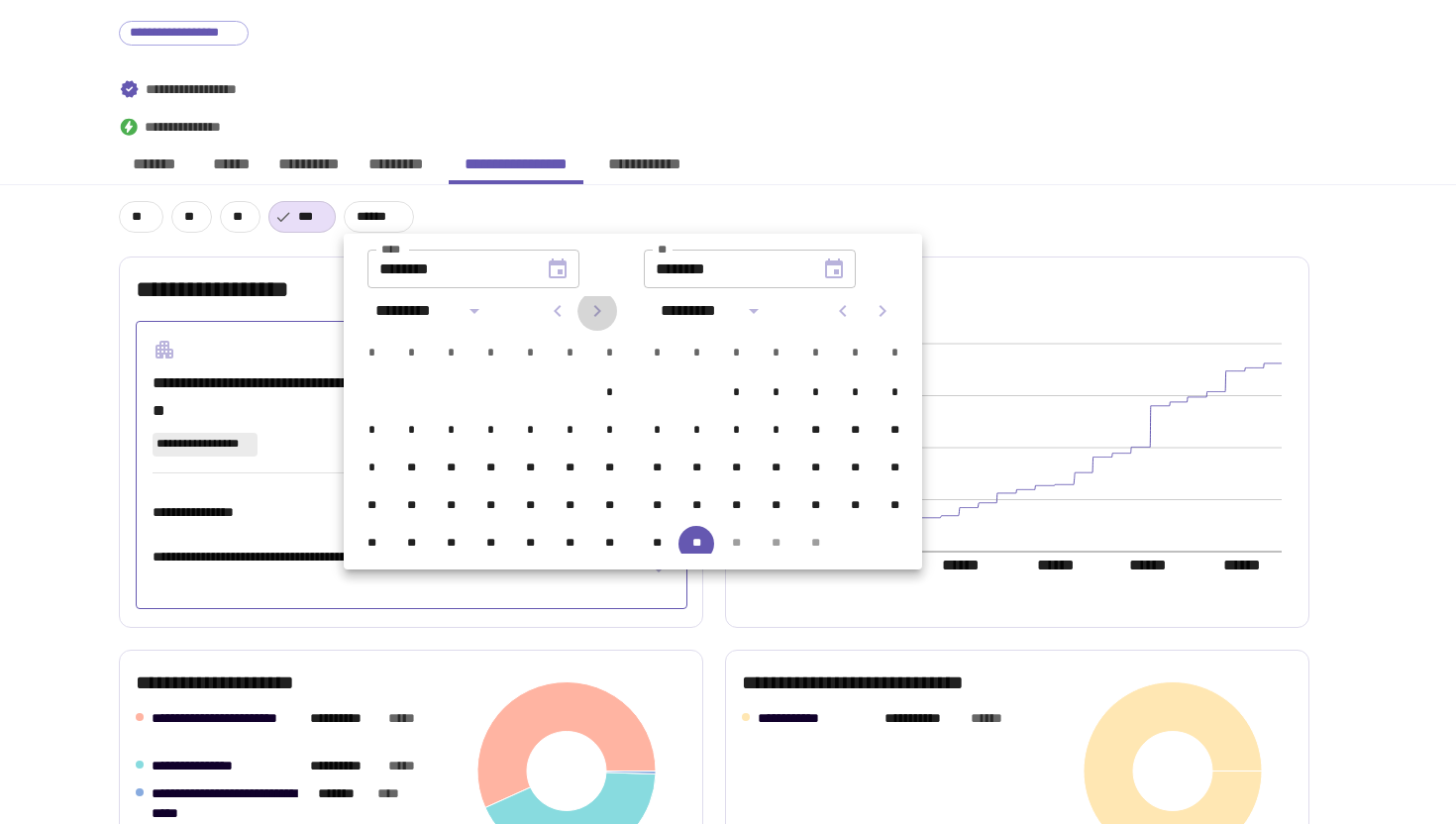 click 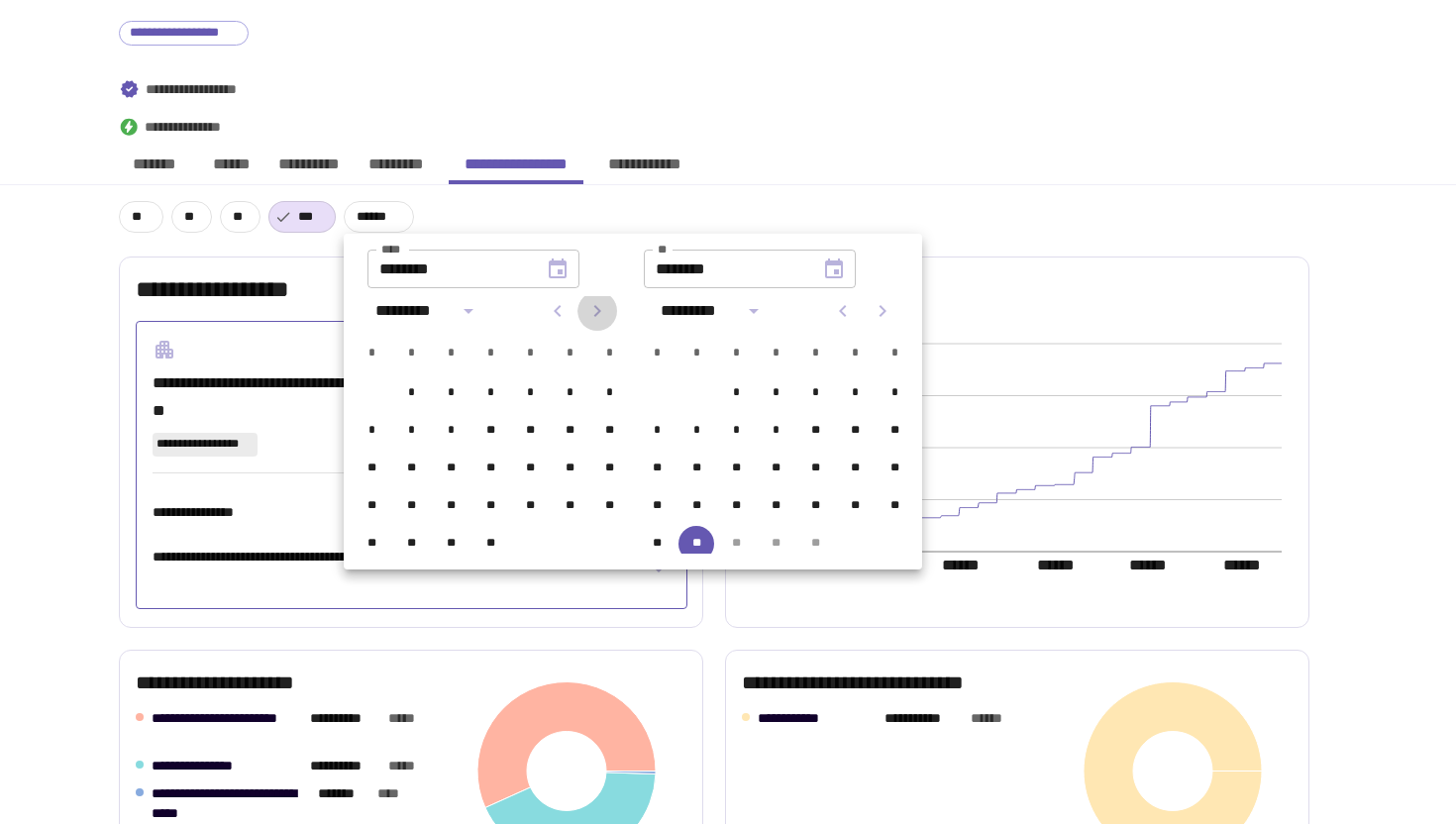click 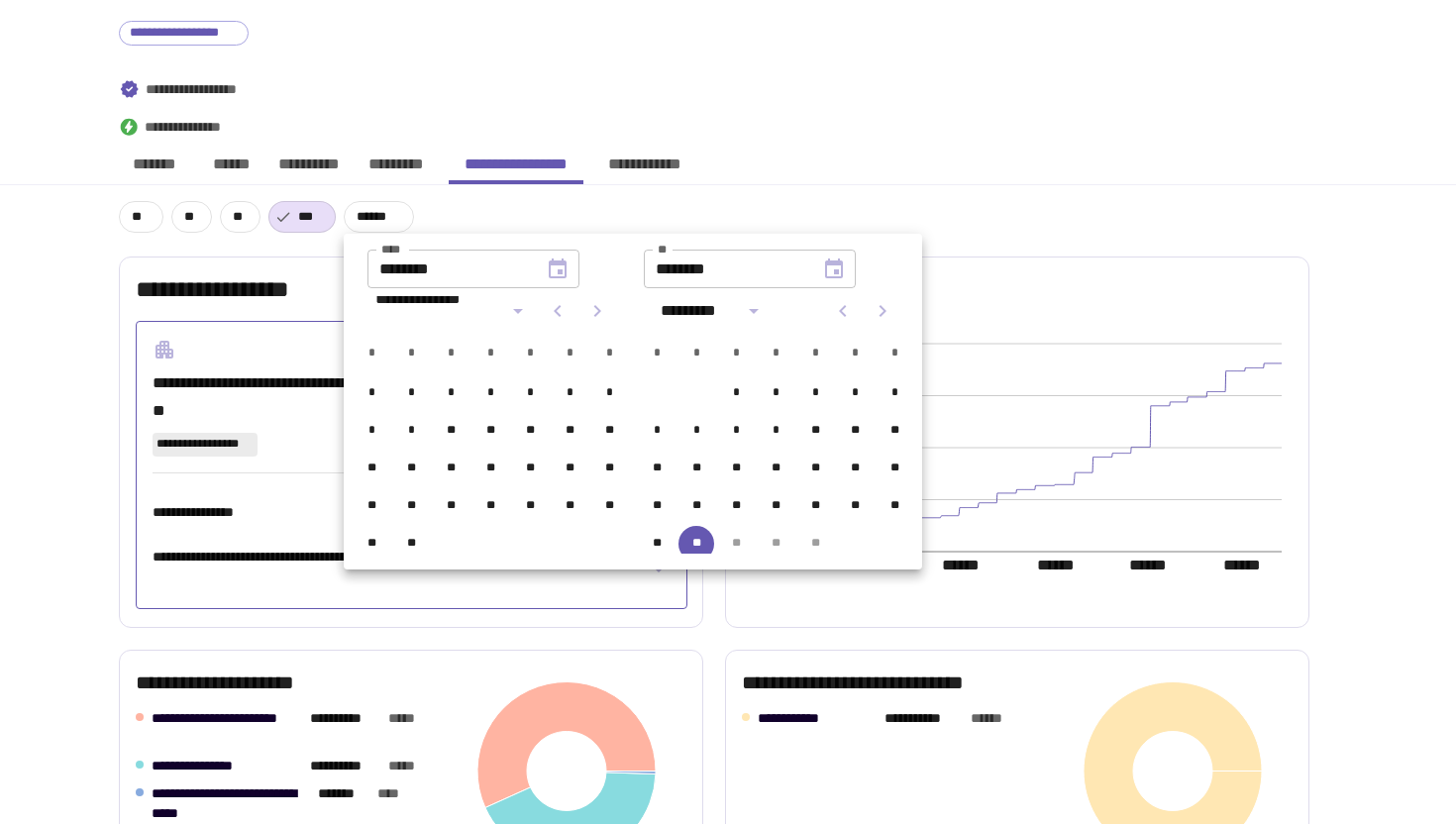 click 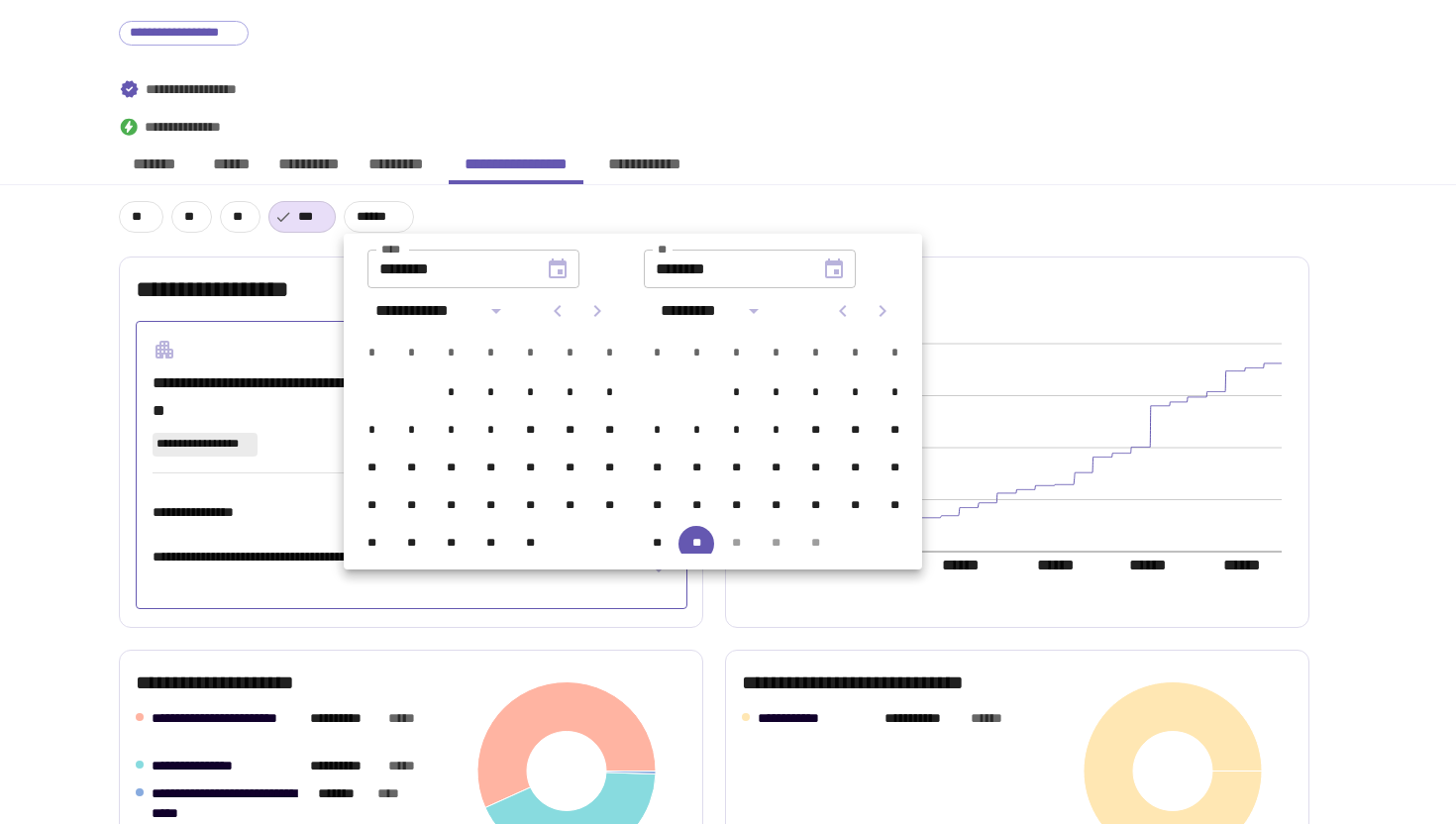 click 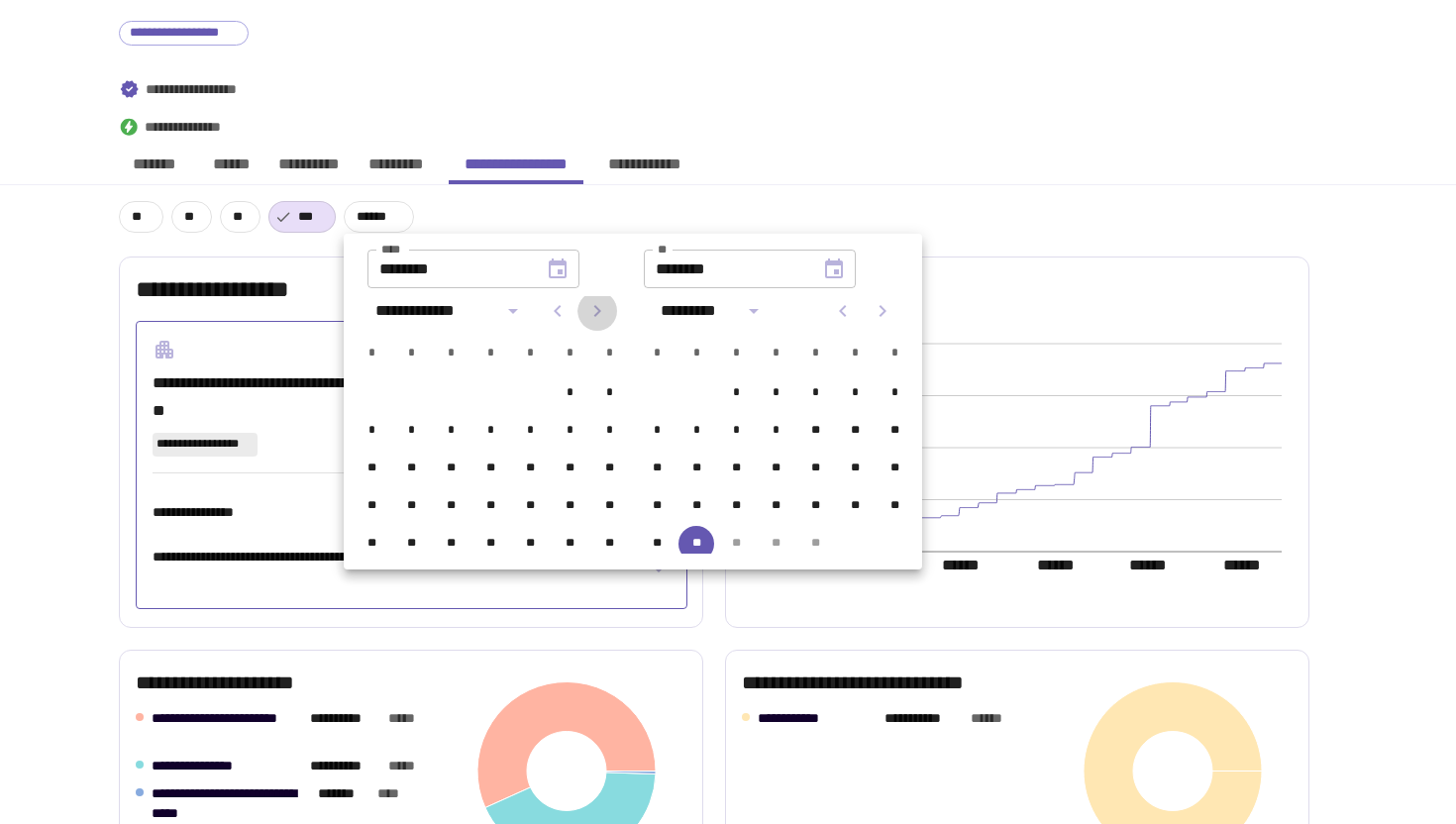 click 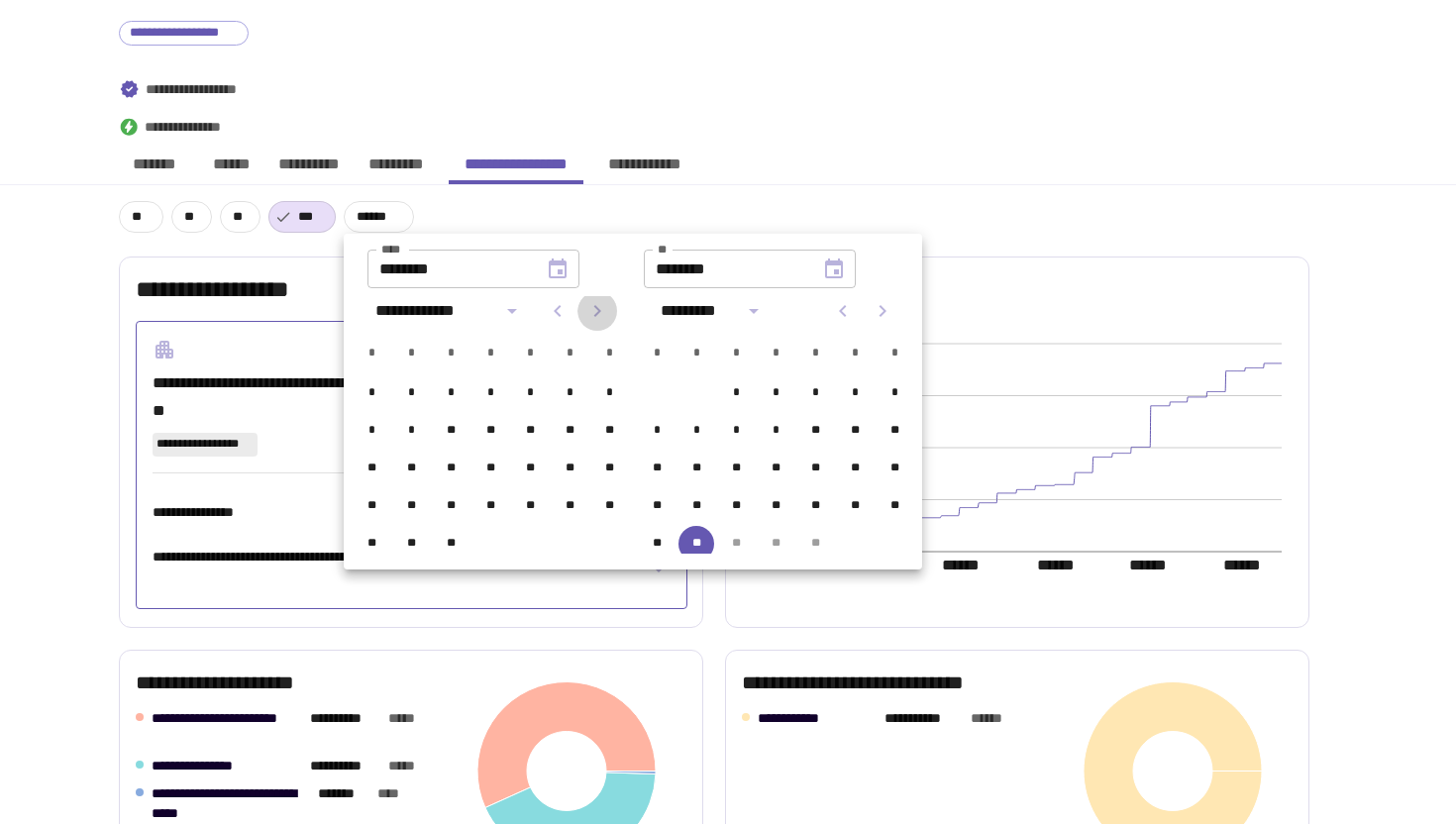 click 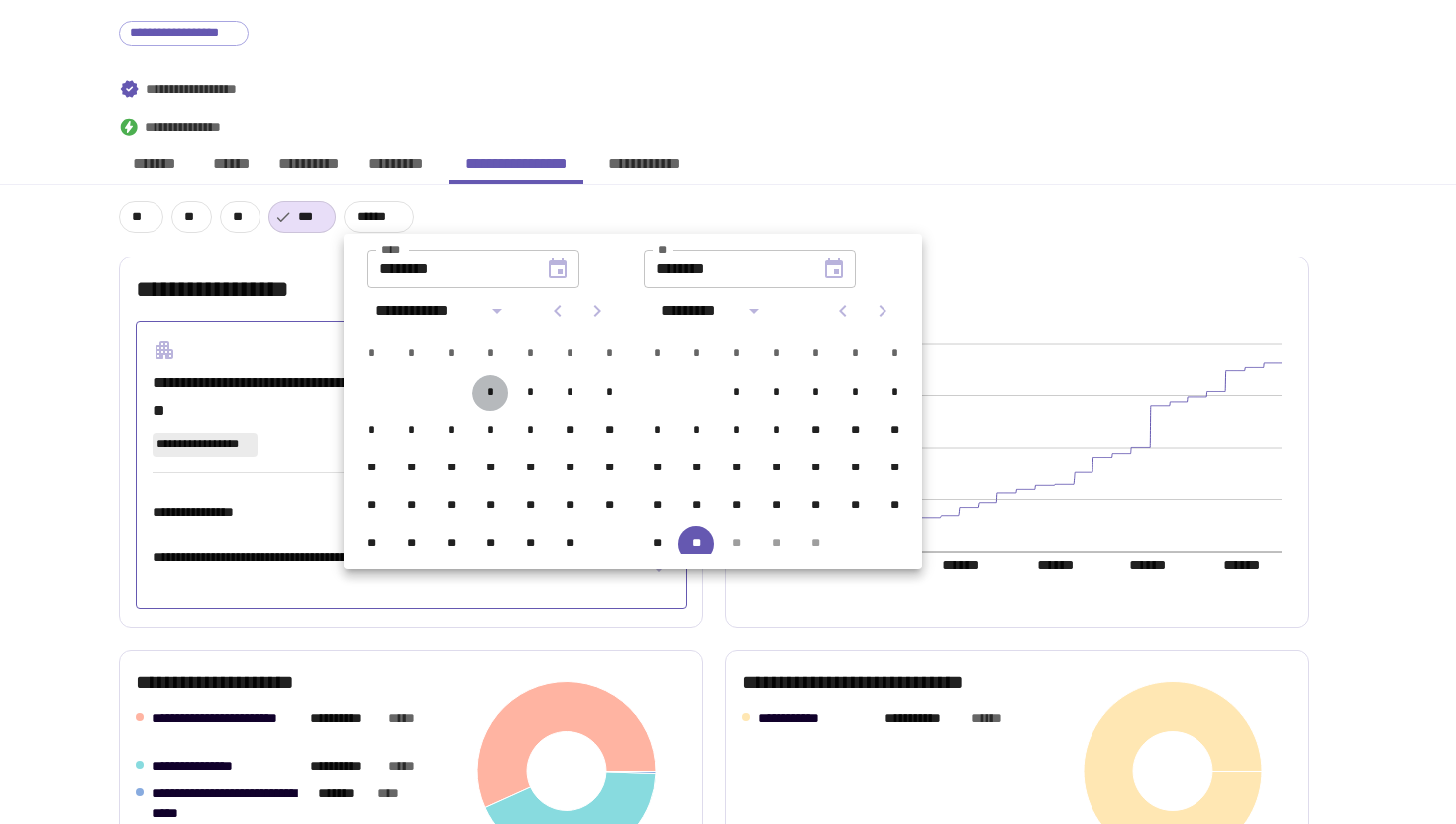 click on "*" at bounding box center (490, 393) 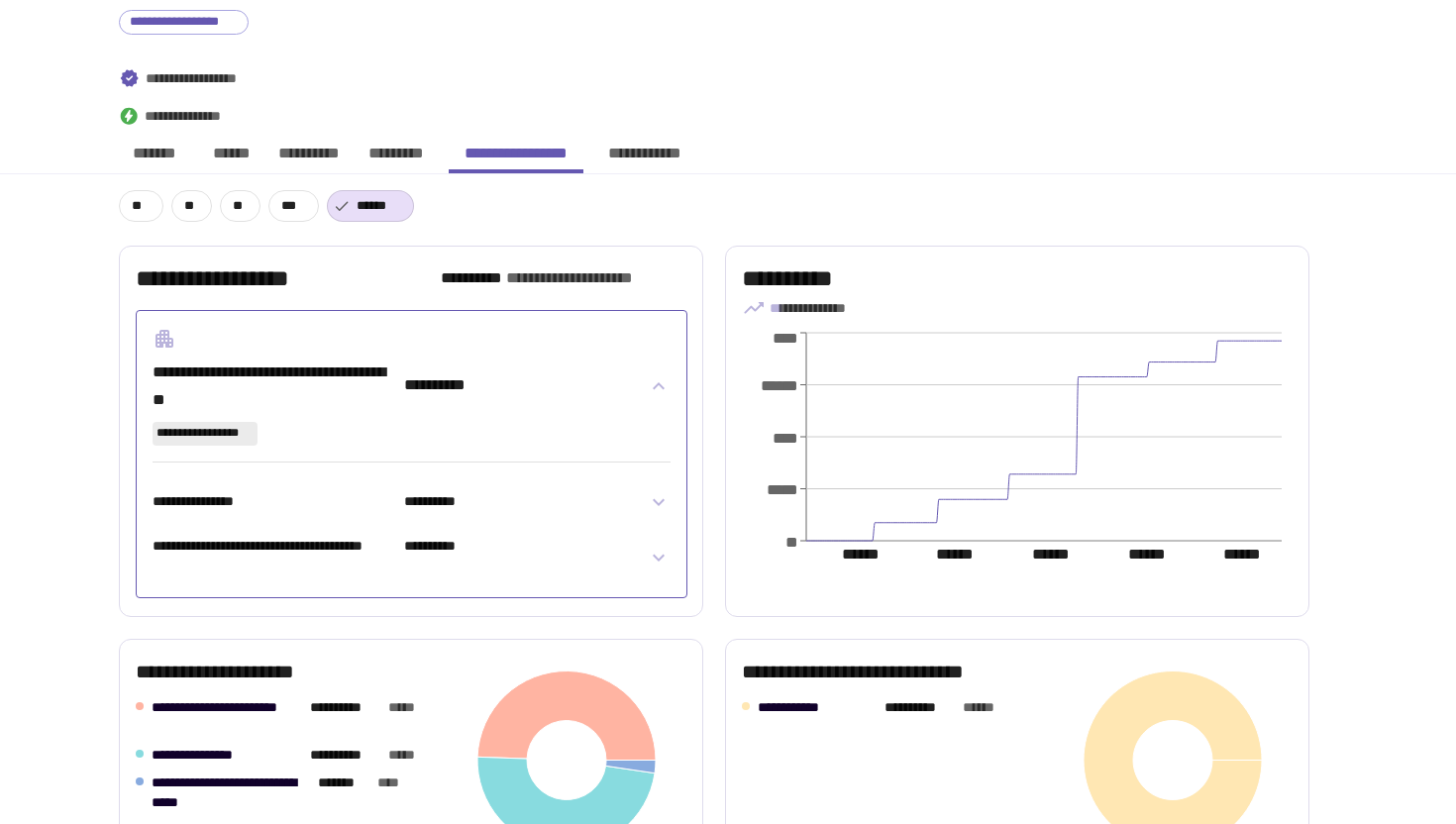 scroll, scrollTop: 292, scrollLeft: 0, axis: vertical 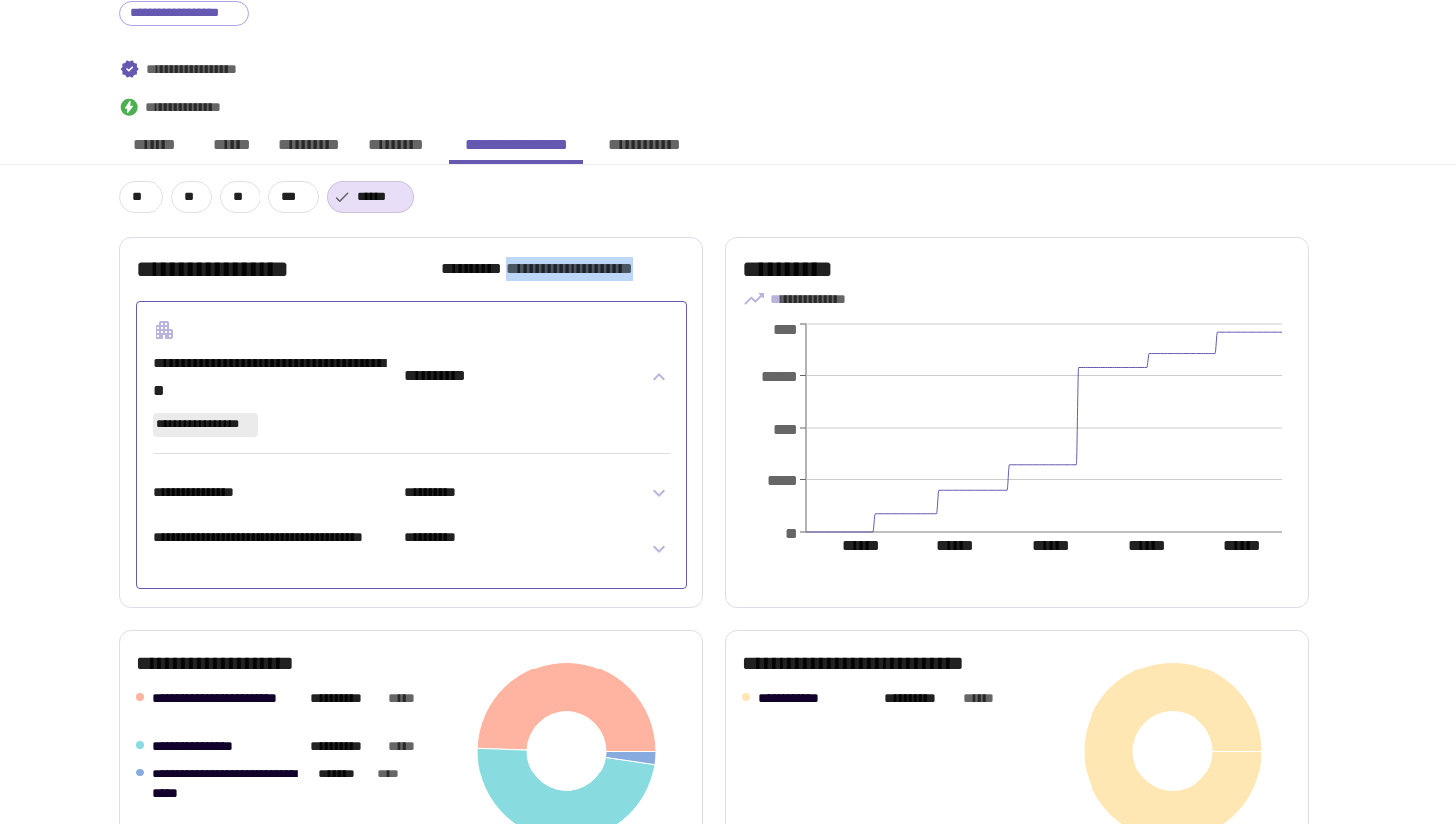 drag, startPoint x: 527, startPoint y: 269, endPoint x: 684, endPoint y: 270, distance: 157.00318 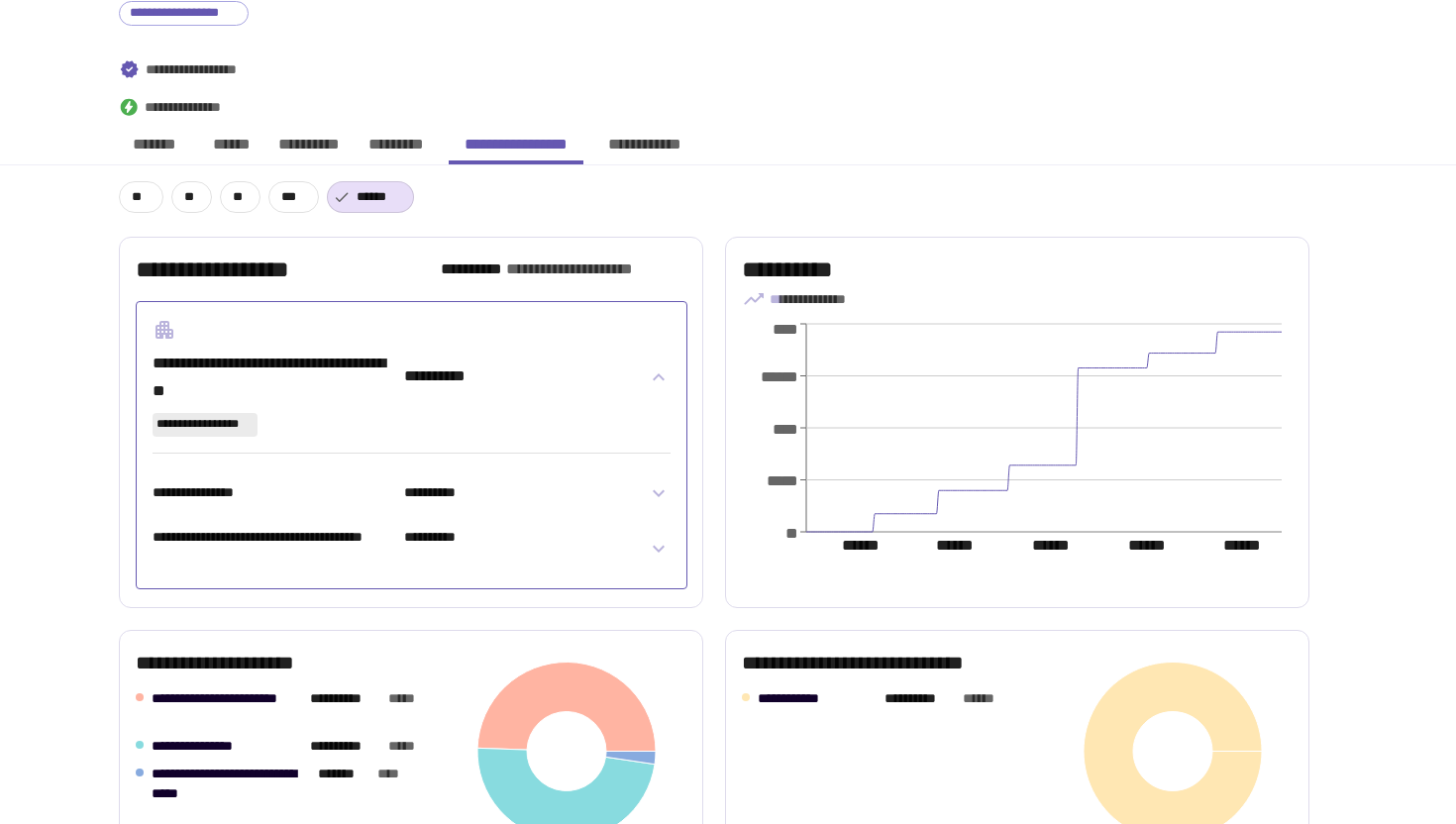 click on "**********" at bounding box center [728, 826] 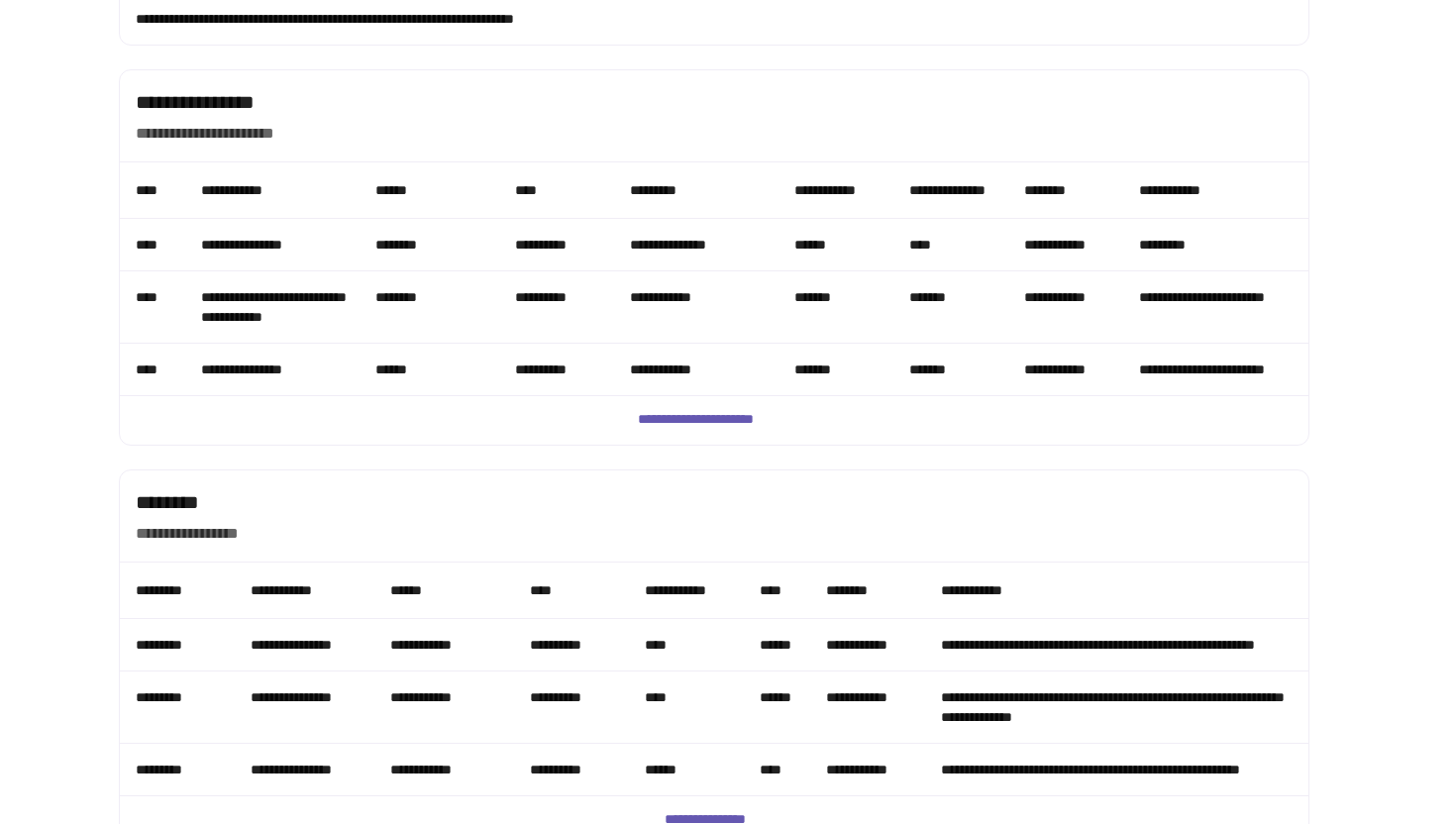scroll, scrollTop: 1349, scrollLeft: 0, axis: vertical 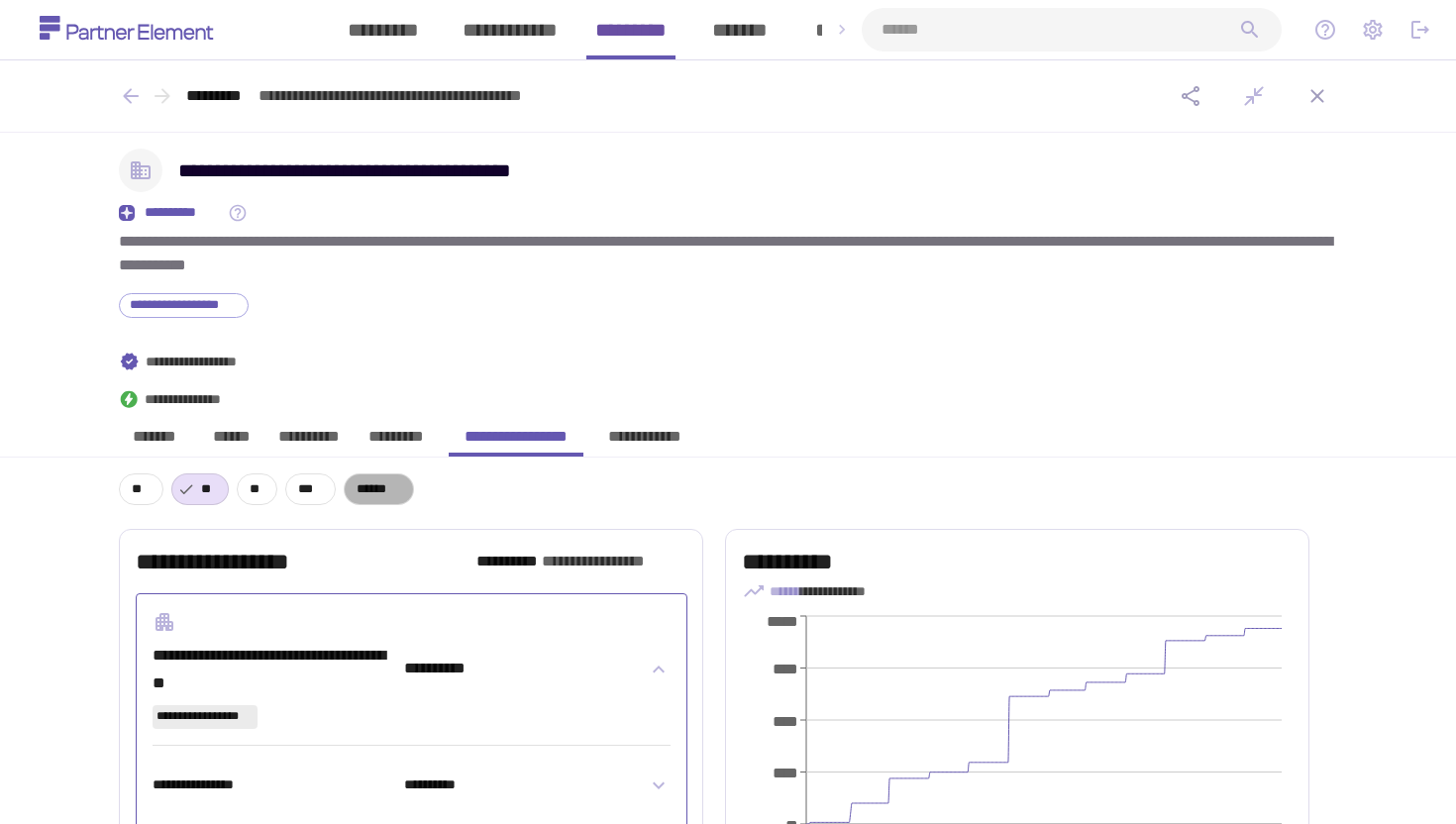click on "******" at bounding box center (378, 489) 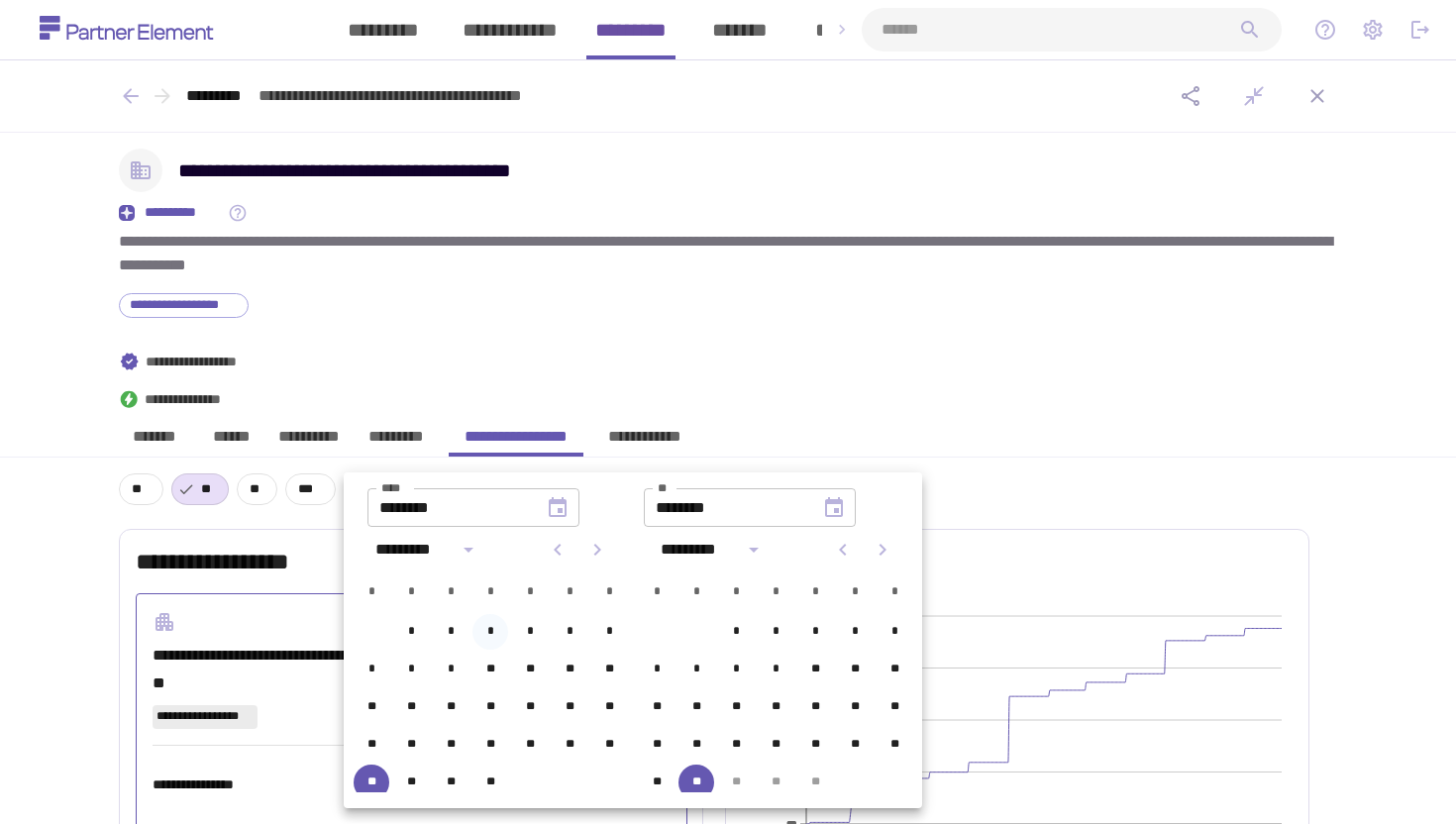 click on "*" at bounding box center (490, 632) 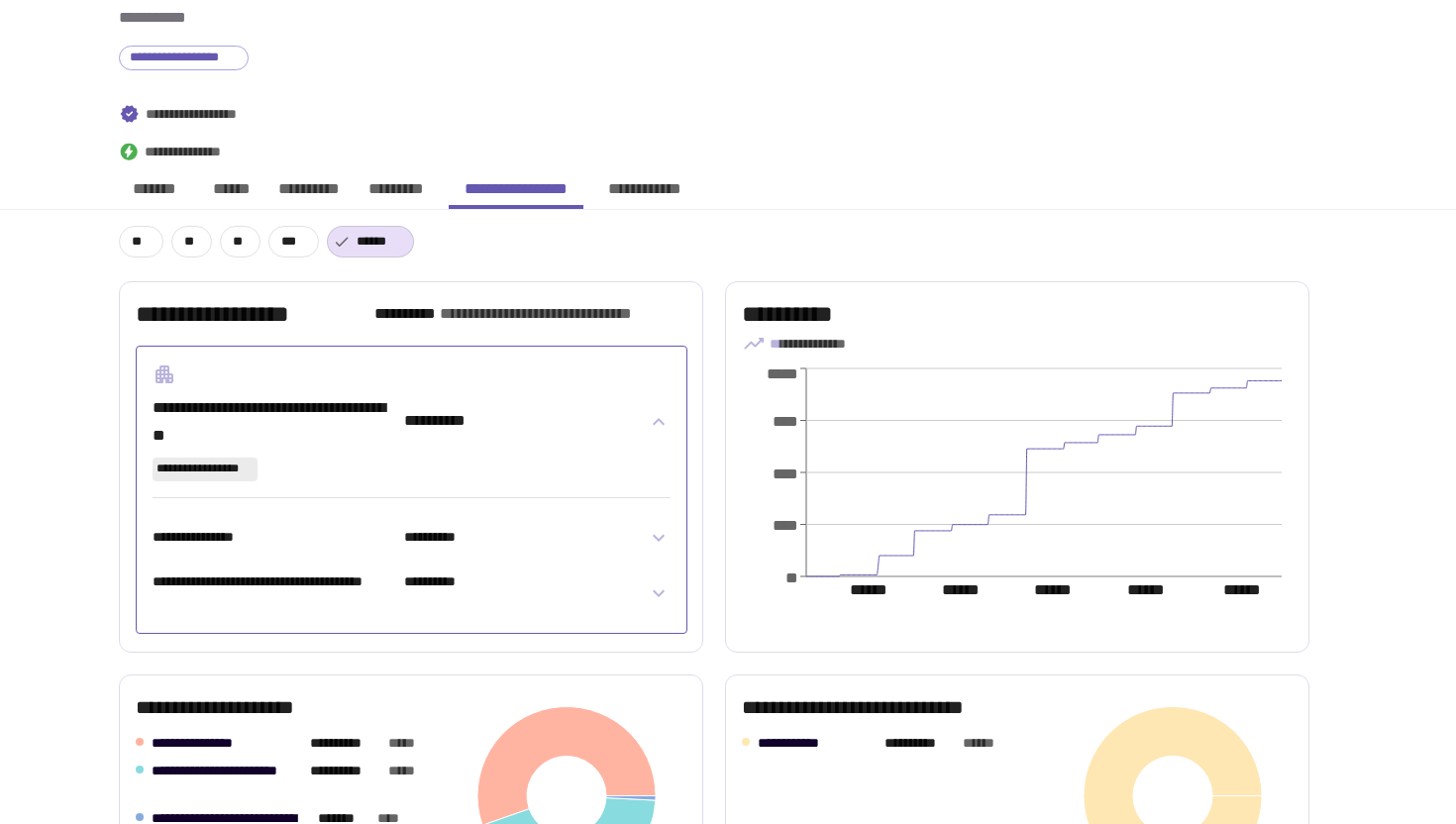 scroll, scrollTop: 0, scrollLeft: 0, axis: both 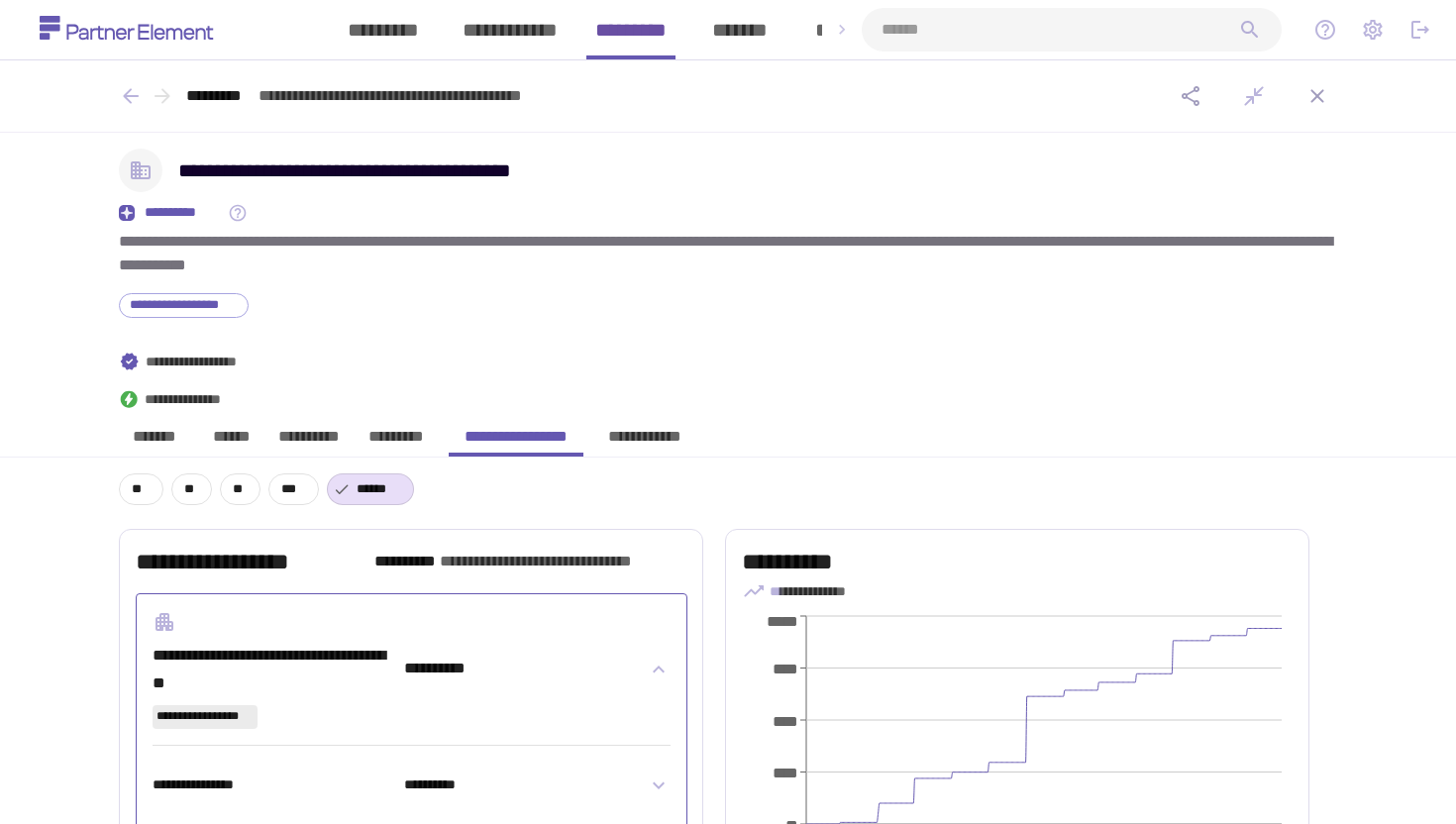 click 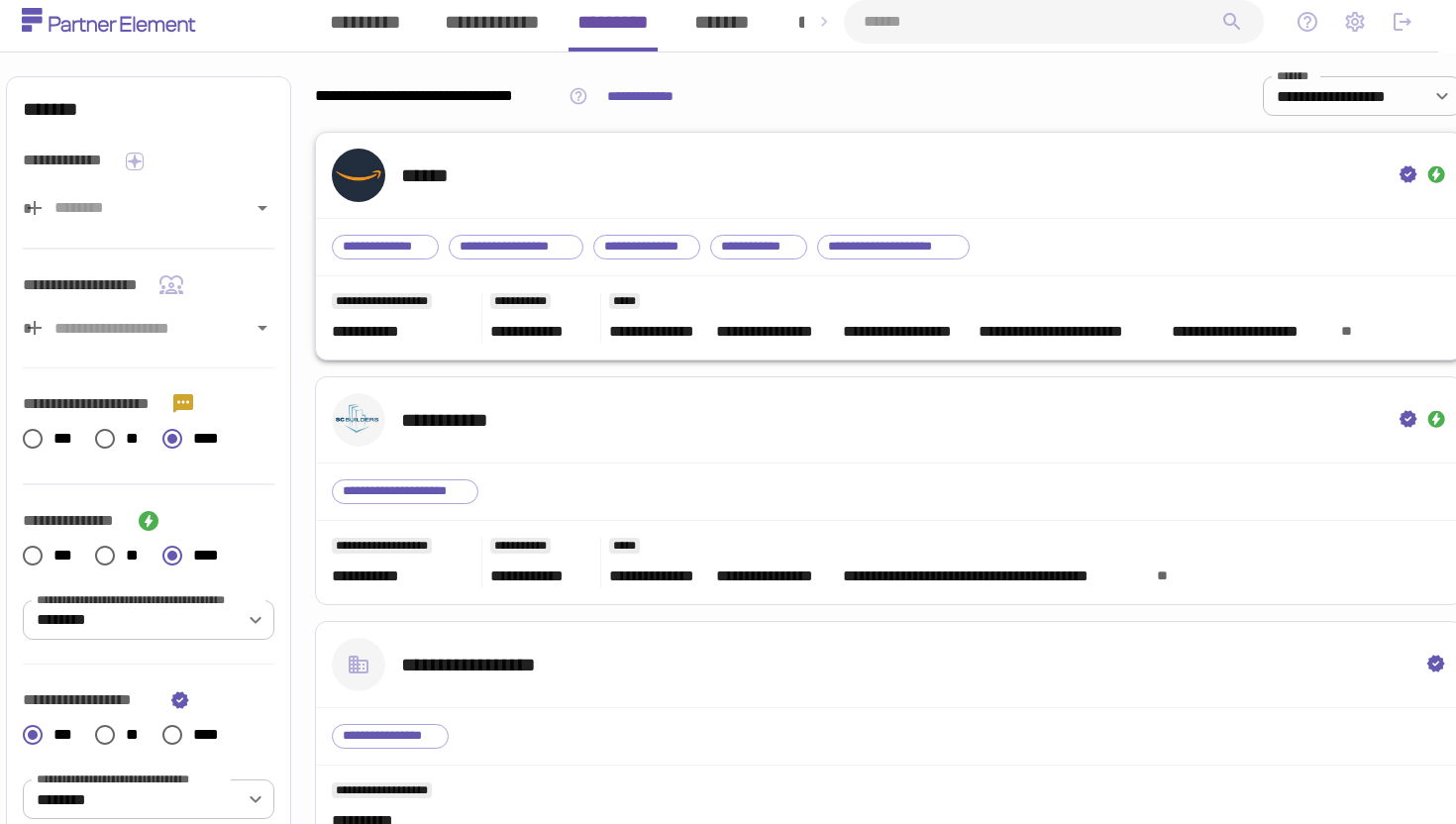 scroll, scrollTop: 8, scrollLeft: 0, axis: vertical 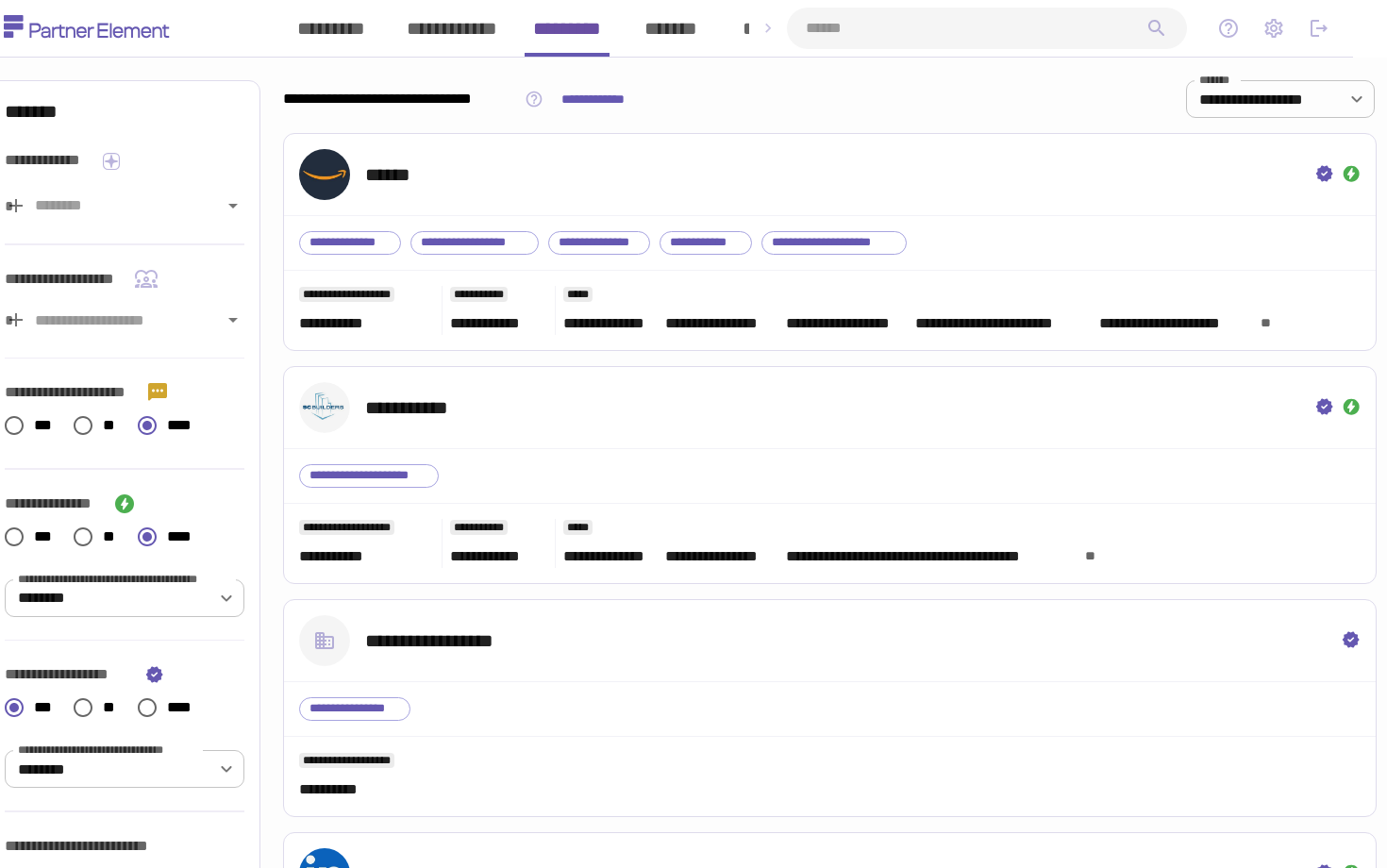 click on "**********" at bounding box center [824, 2432] 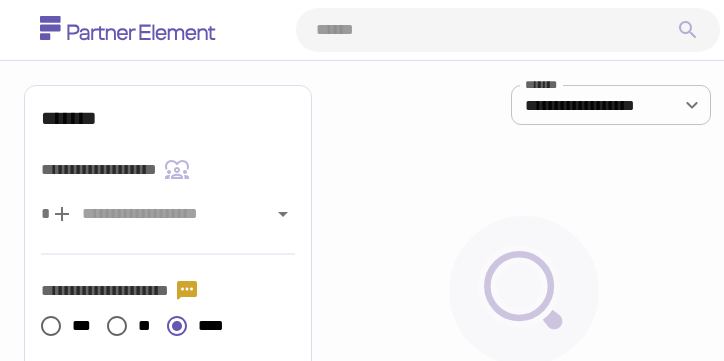scroll, scrollTop: 0, scrollLeft: 0, axis: both 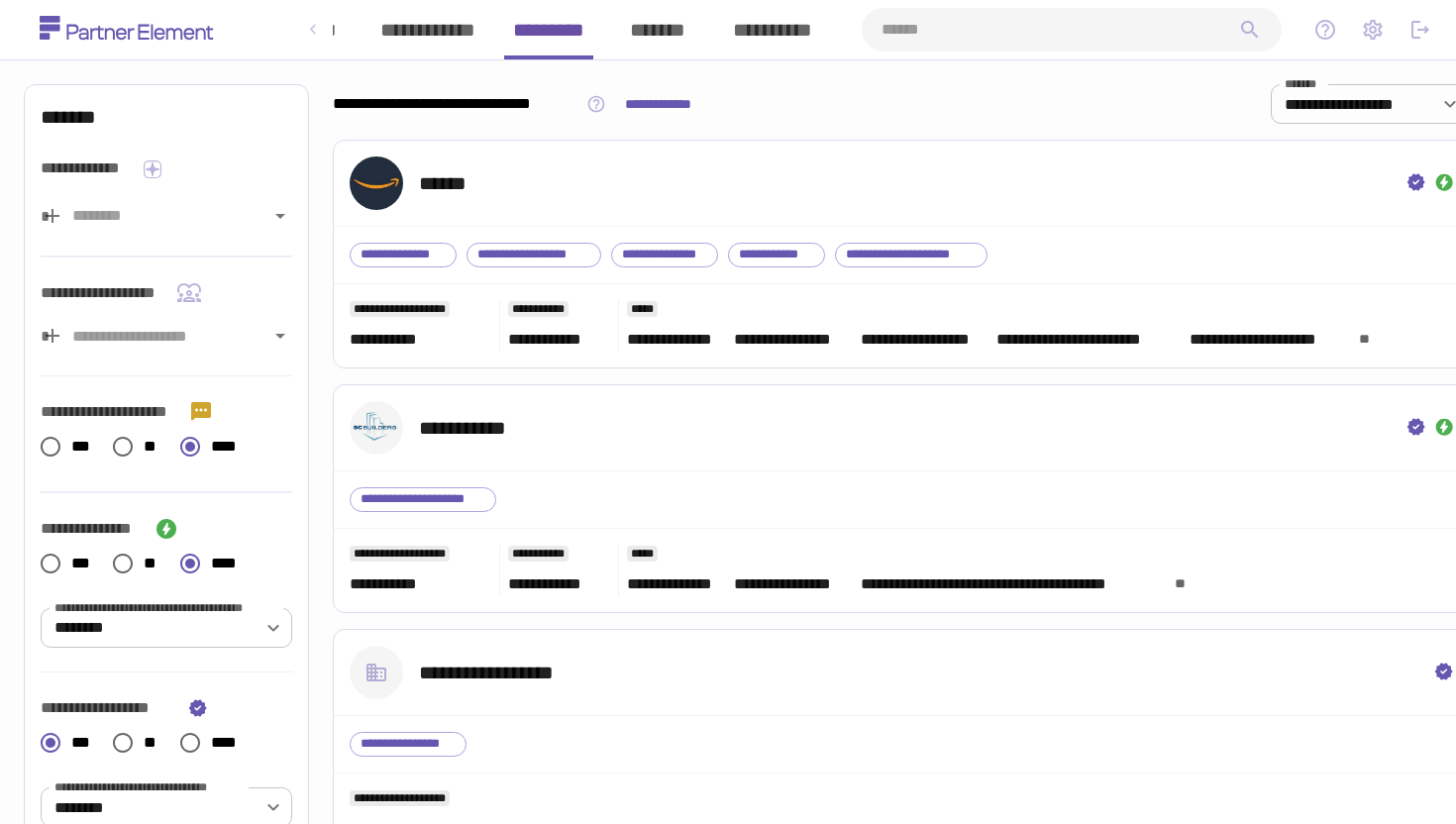 click 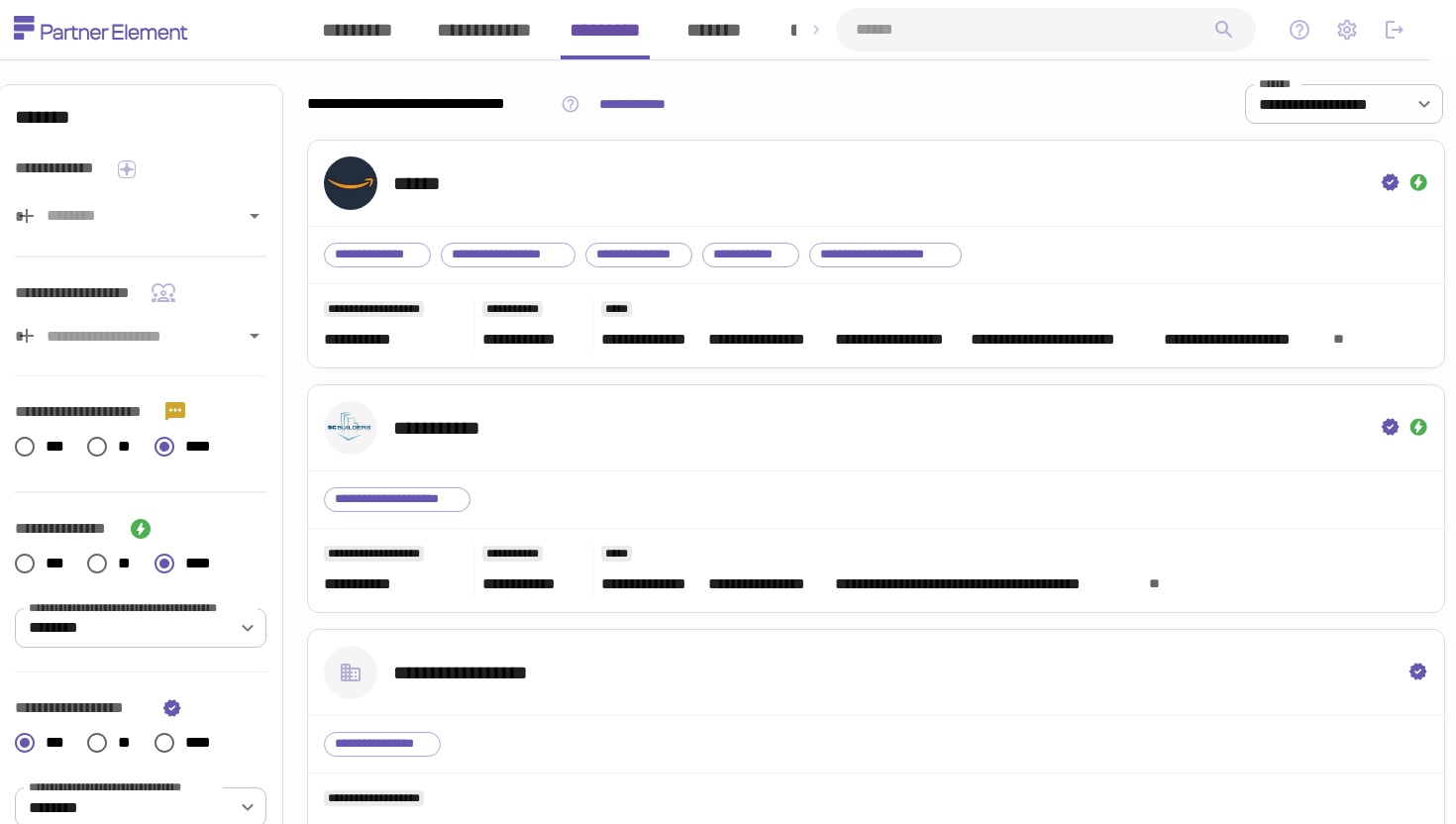 scroll, scrollTop: 0, scrollLeft: 0, axis: both 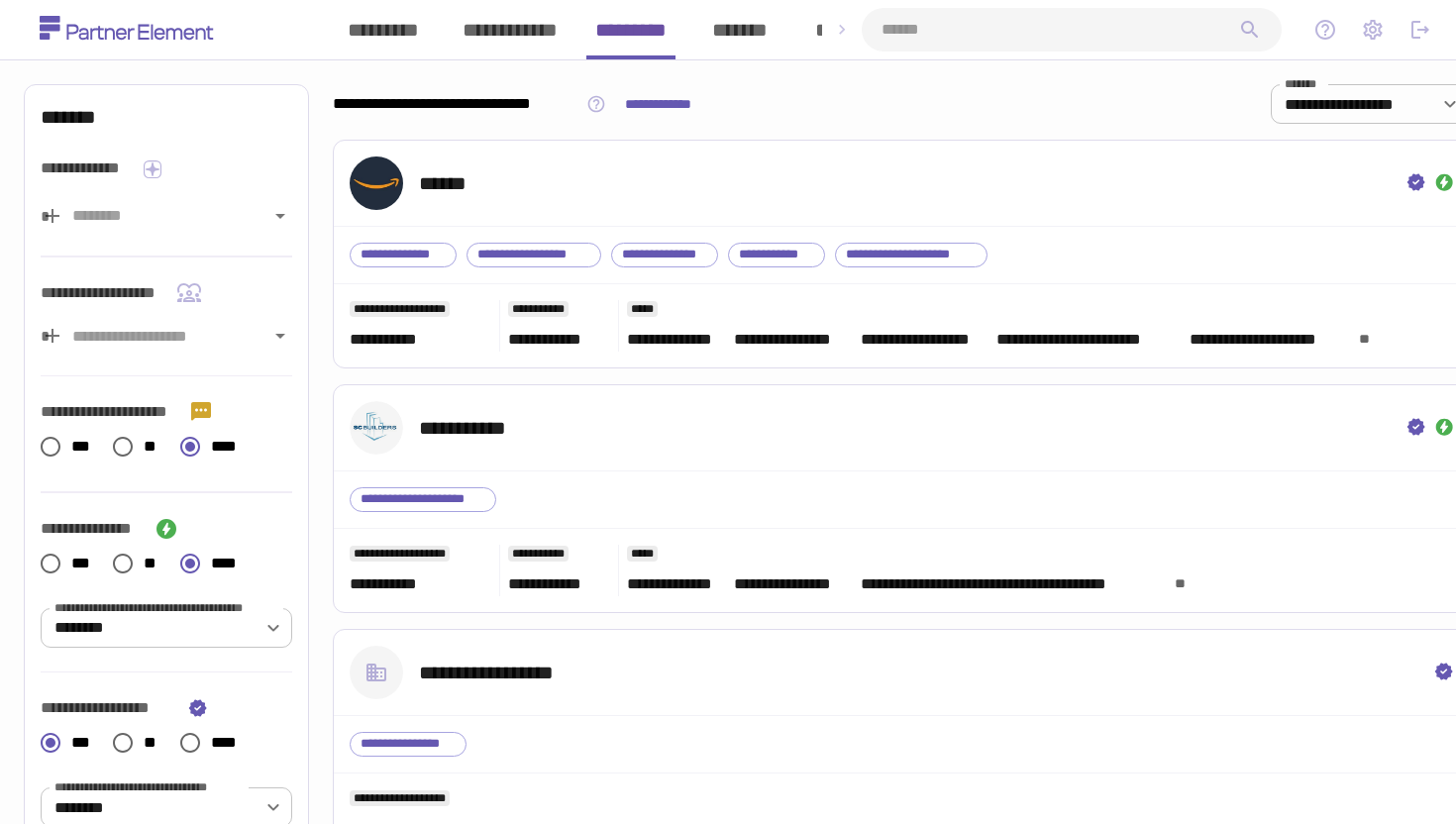 click on "**********" at bounding box center (510, 30) 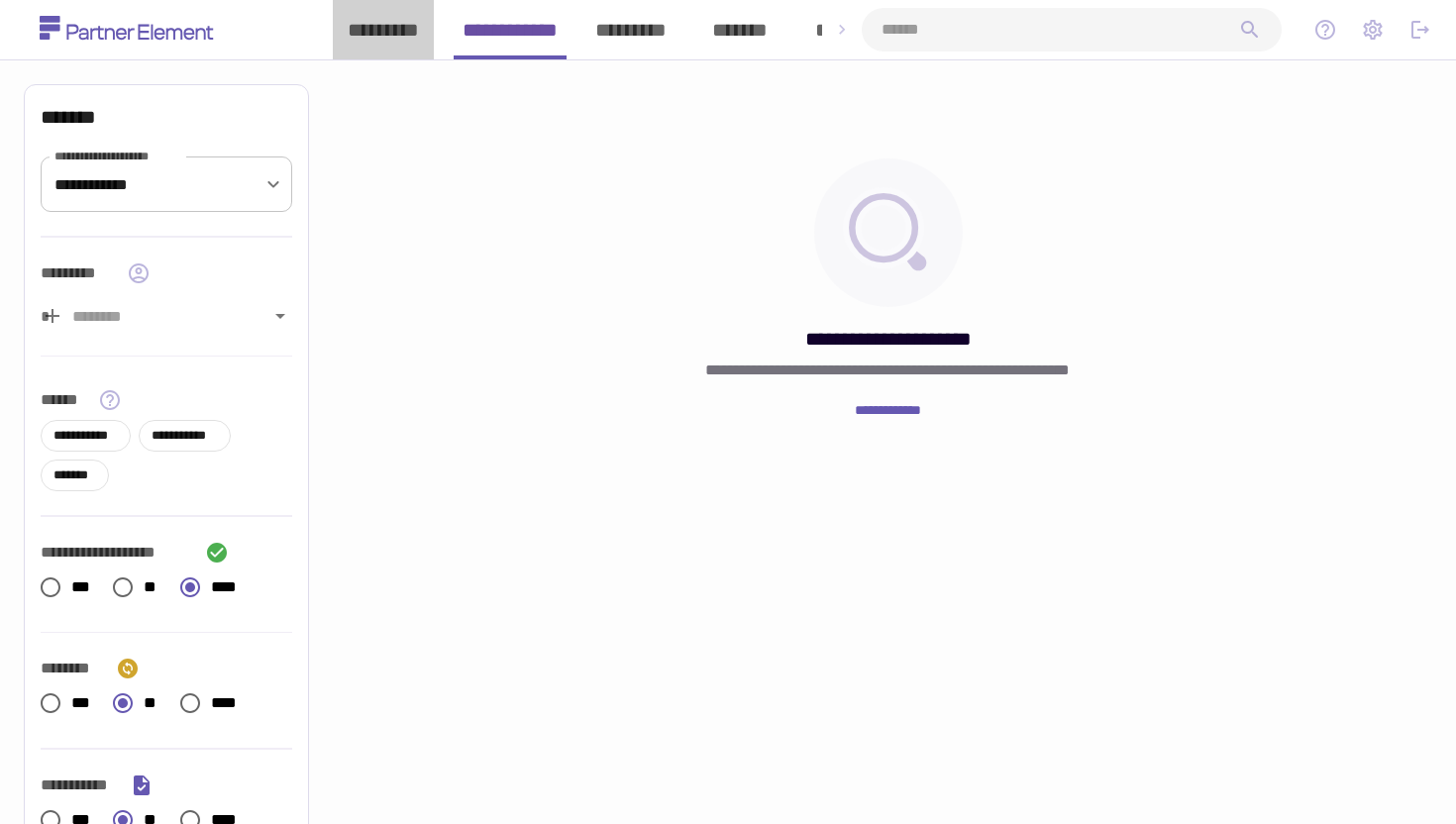 click on "*********" at bounding box center [383, 30] 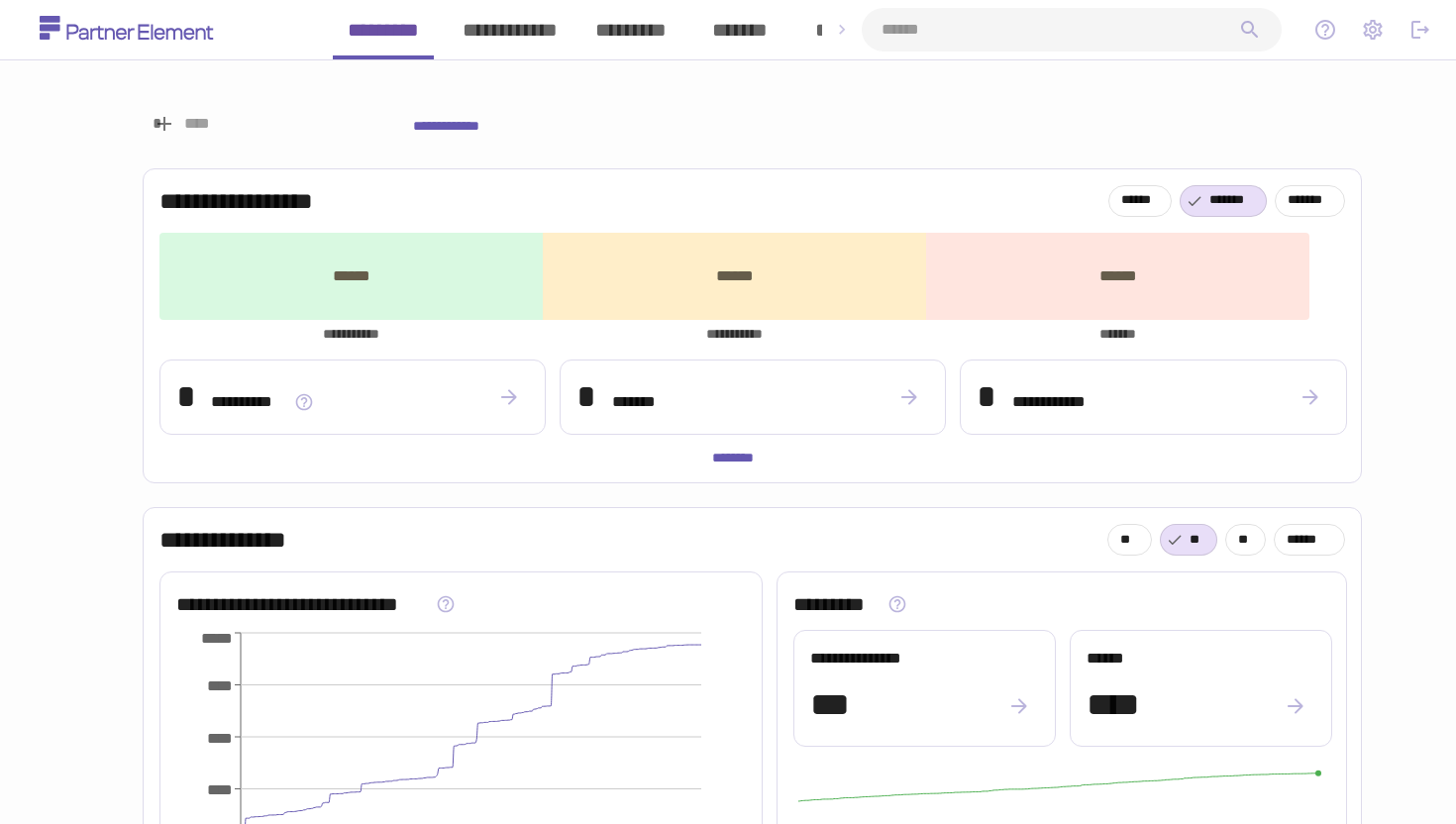 click on "*********" at bounding box center [631, 30] 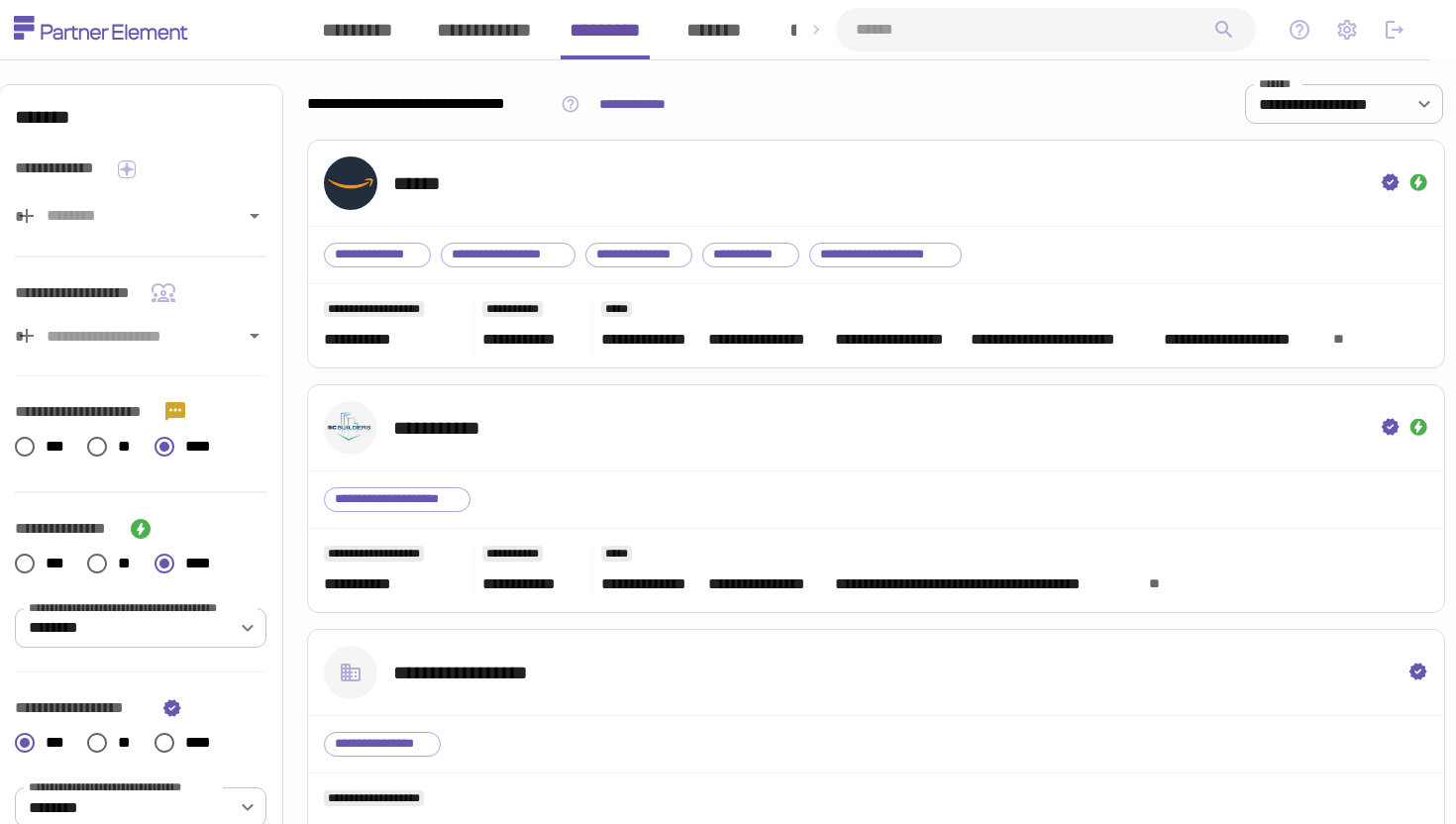 scroll, scrollTop: 0, scrollLeft: 0, axis: both 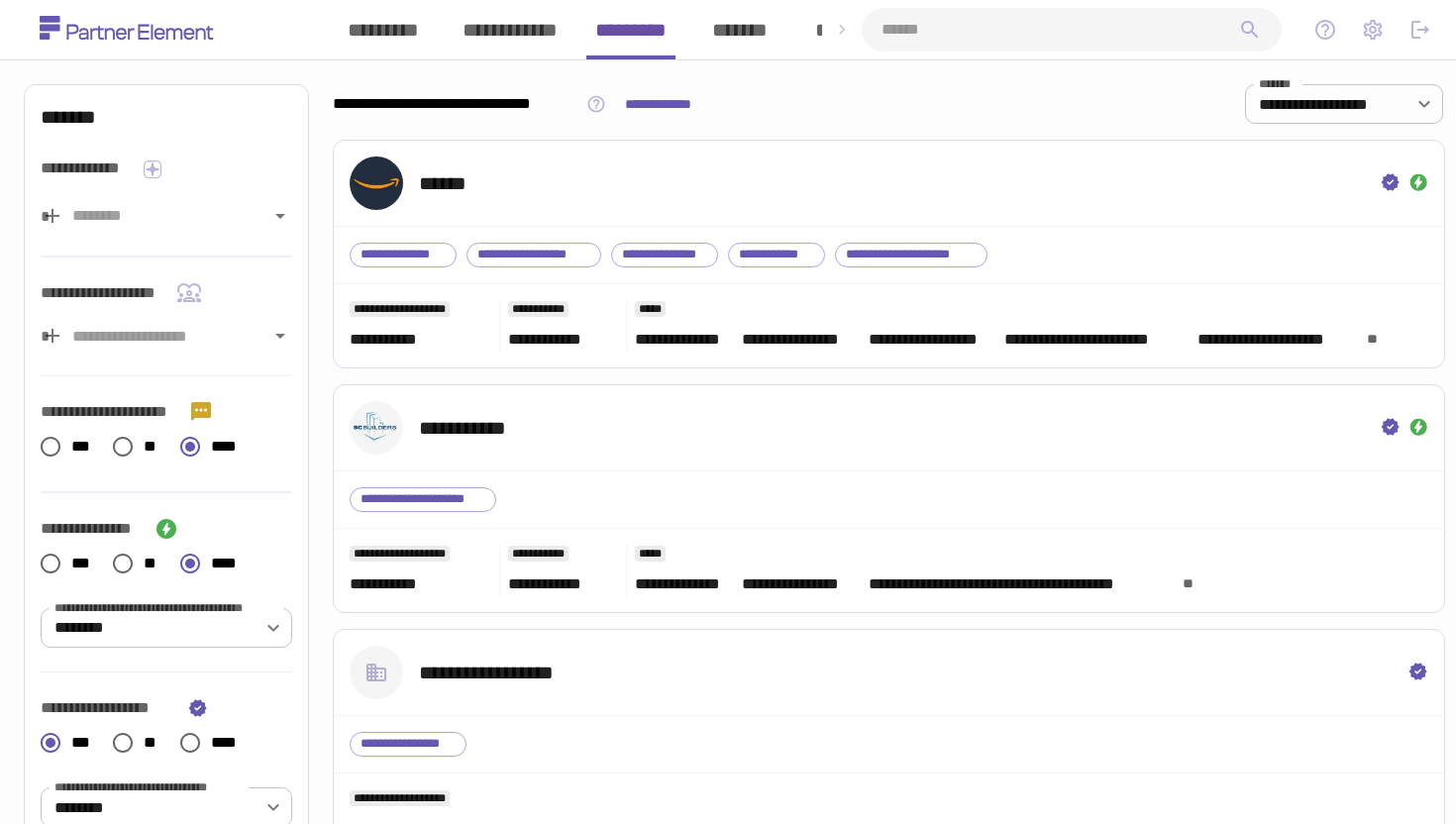 click at bounding box center [1060, 30] 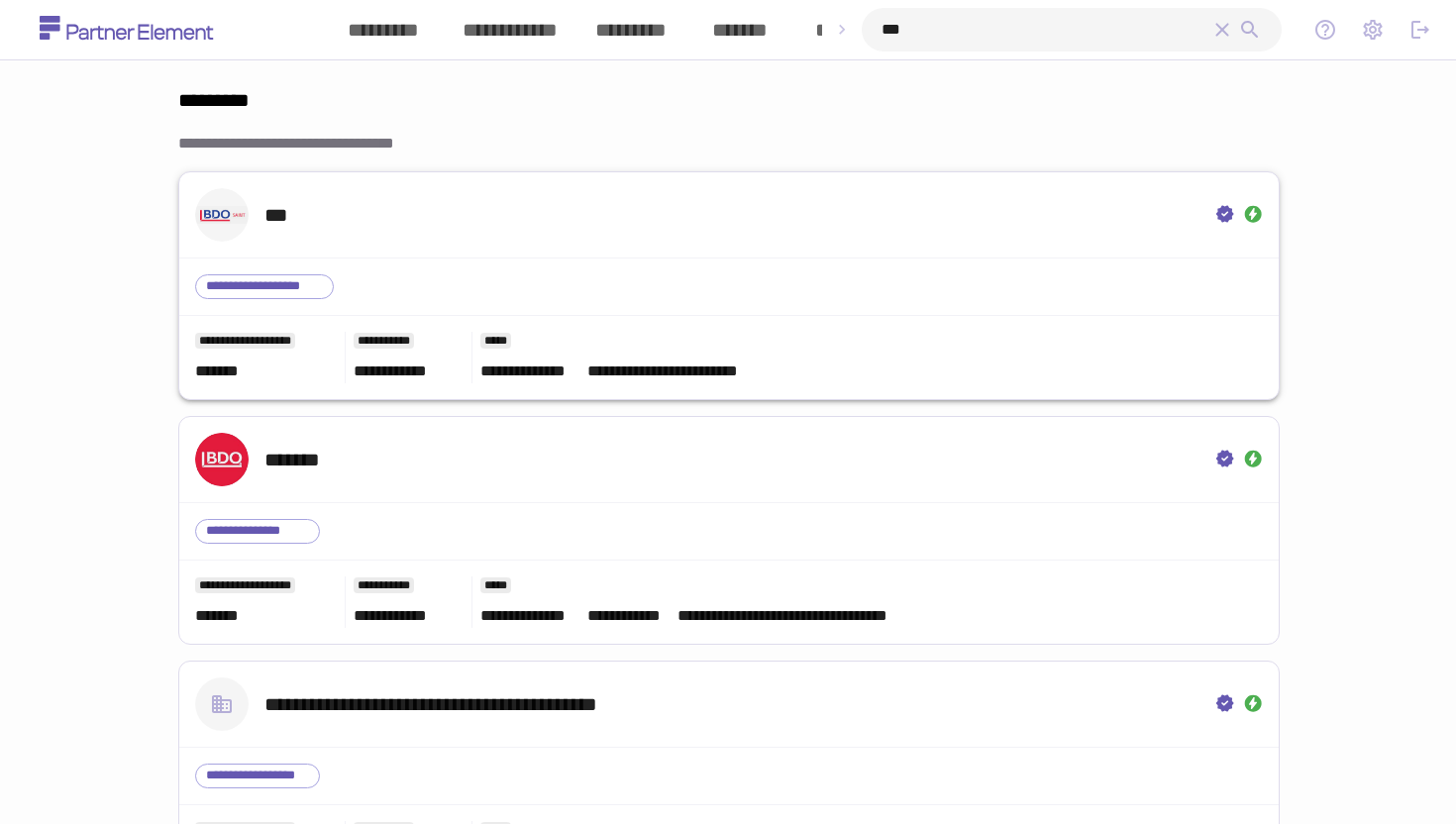 scroll, scrollTop: 147, scrollLeft: 0, axis: vertical 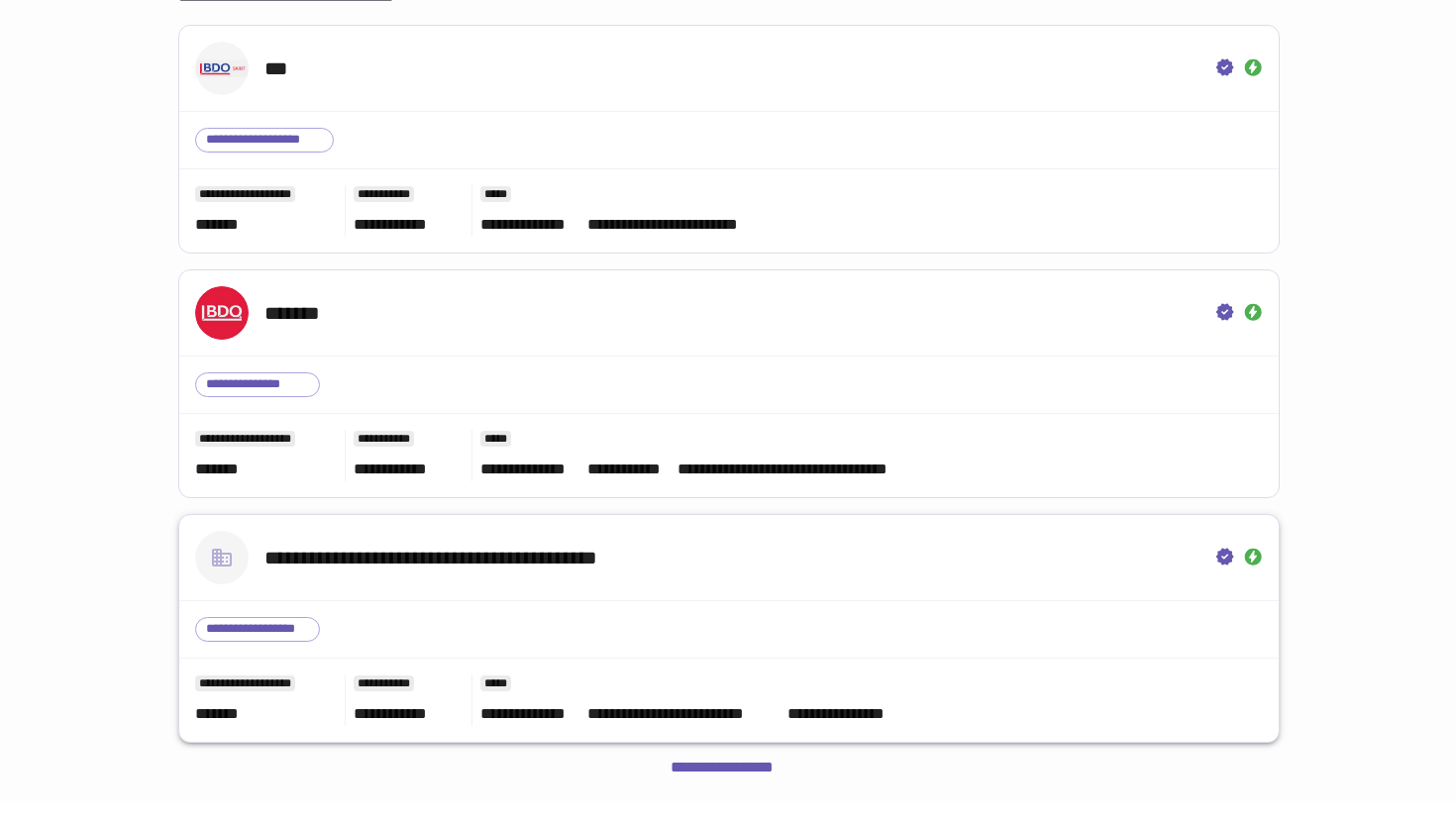 type on "***" 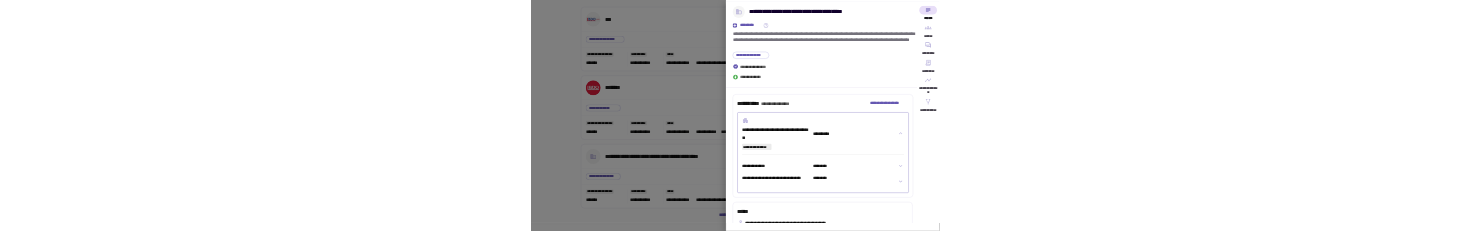 scroll, scrollTop: 78, scrollLeft: 0, axis: vertical 